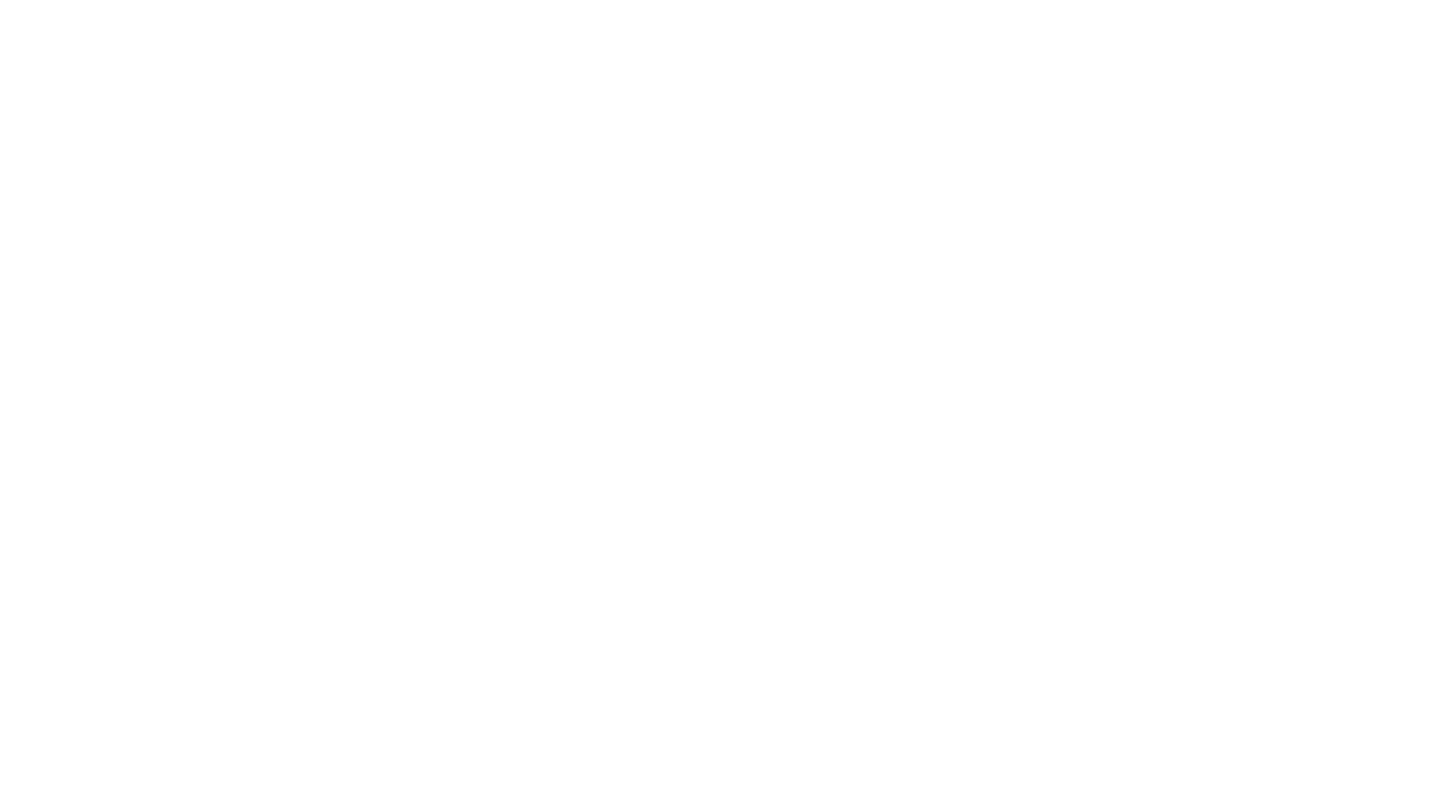 scroll, scrollTop: 0, scrollLeft: 0, axis: both 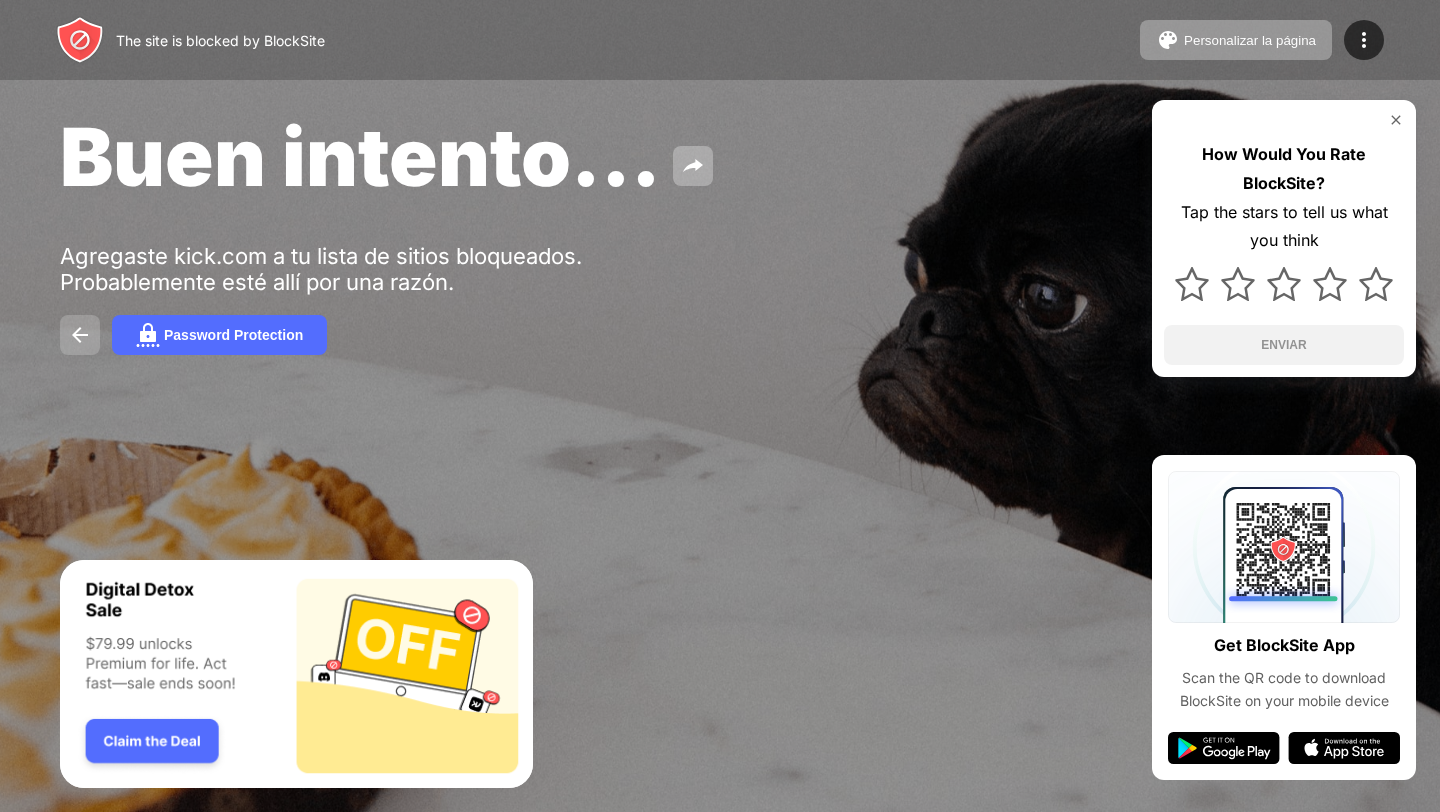 click at bounding box center (80, 335) 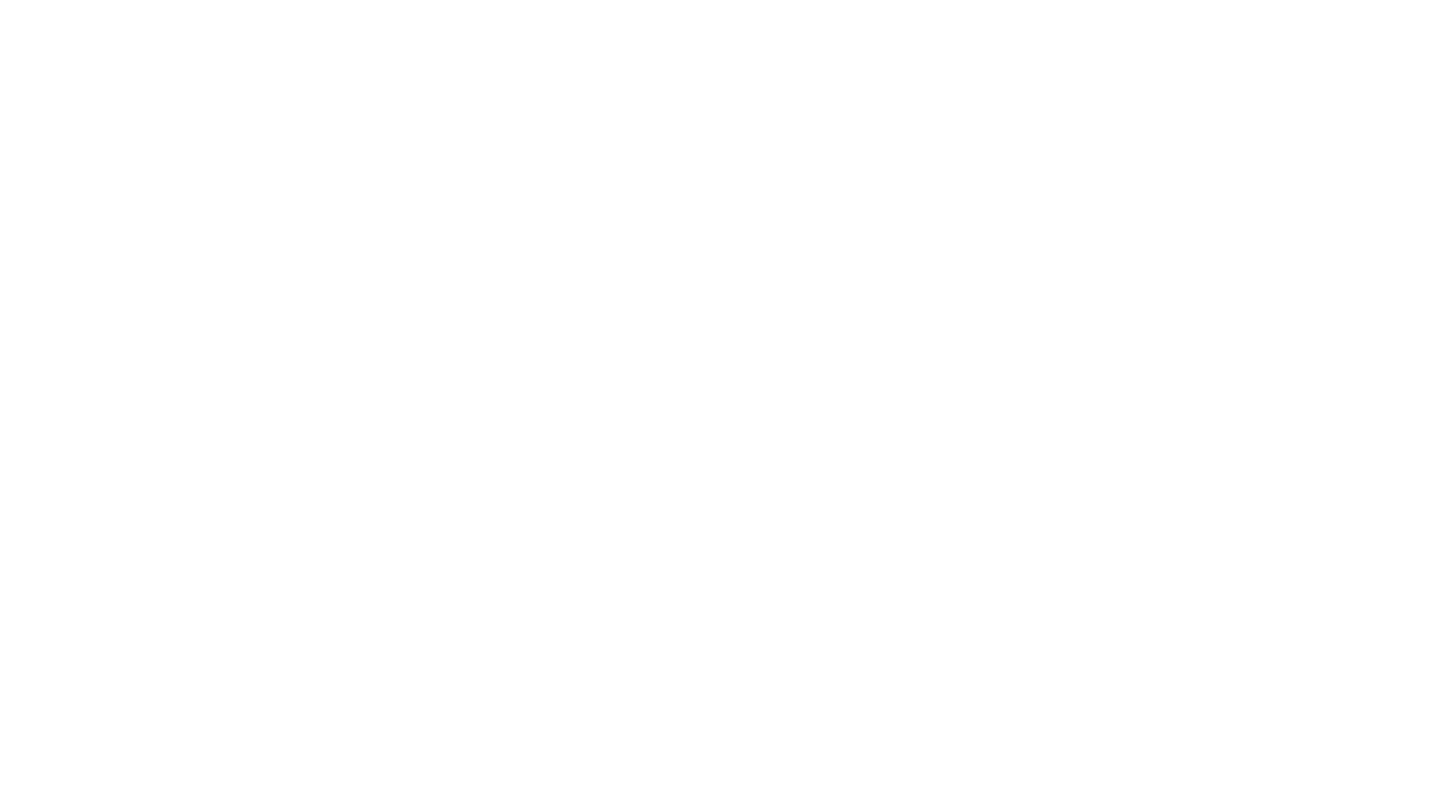 scroll, scrollTop: 0, scrollLeft: 0, axis: both 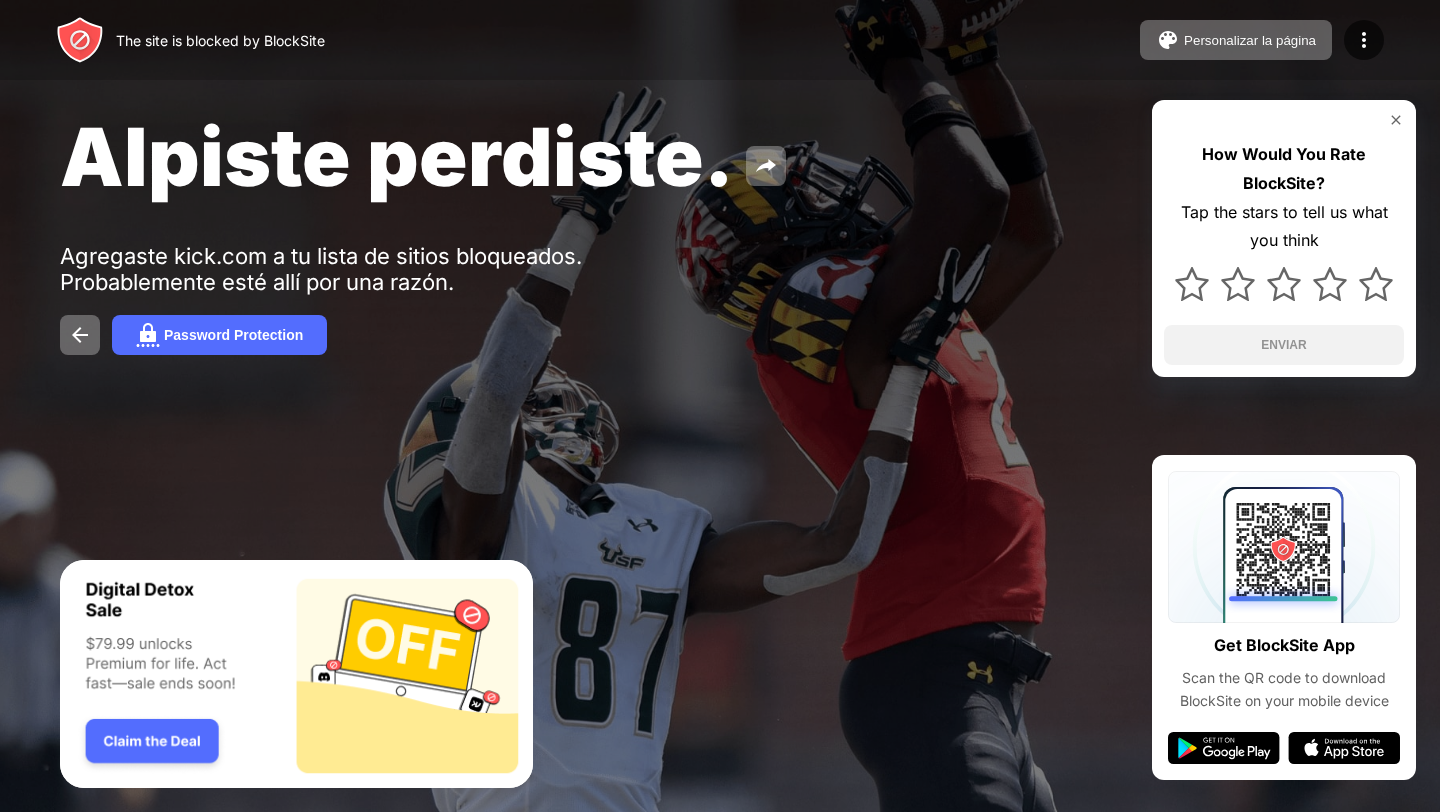 click at bounding box center (1396, 120) 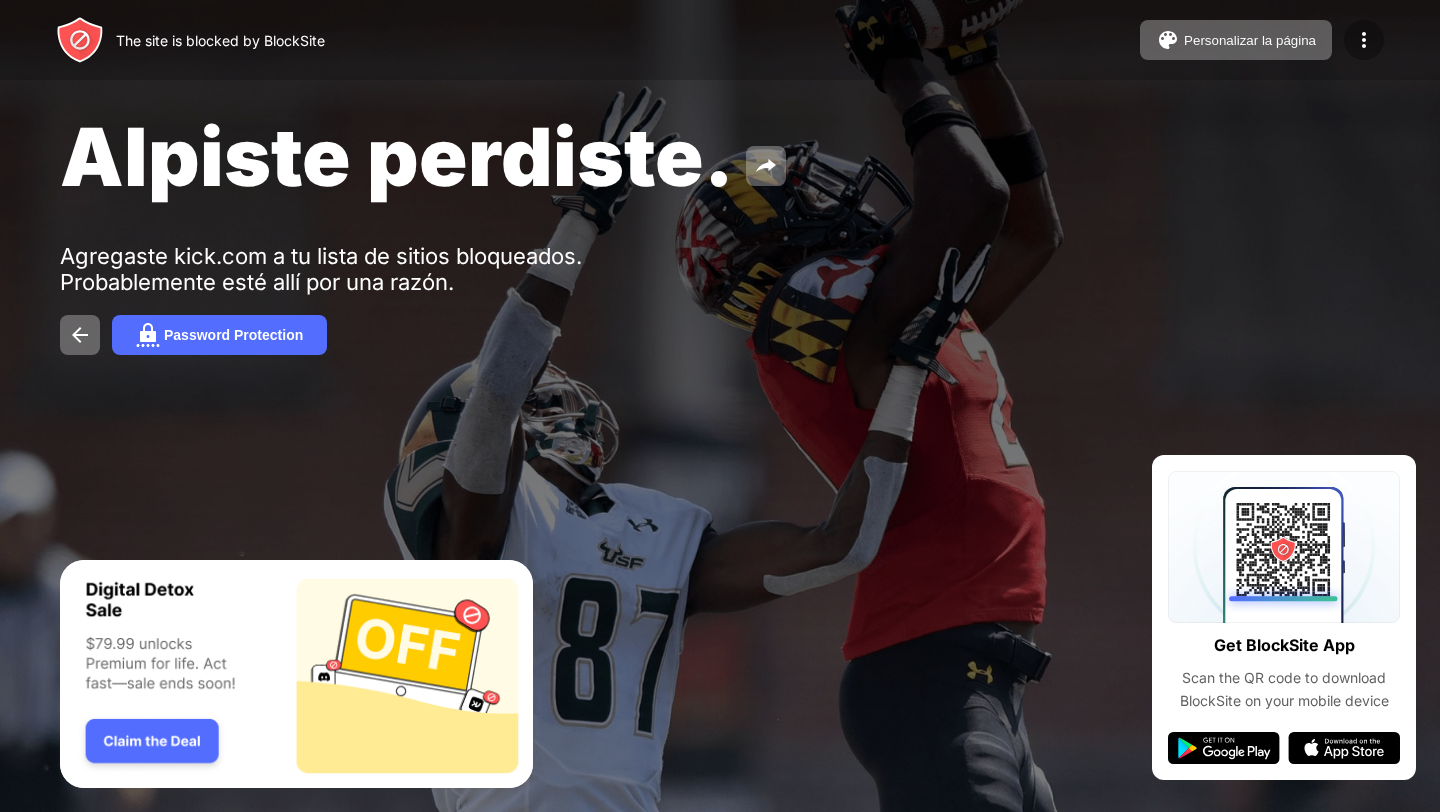 click at bounding box center (1364, 40) 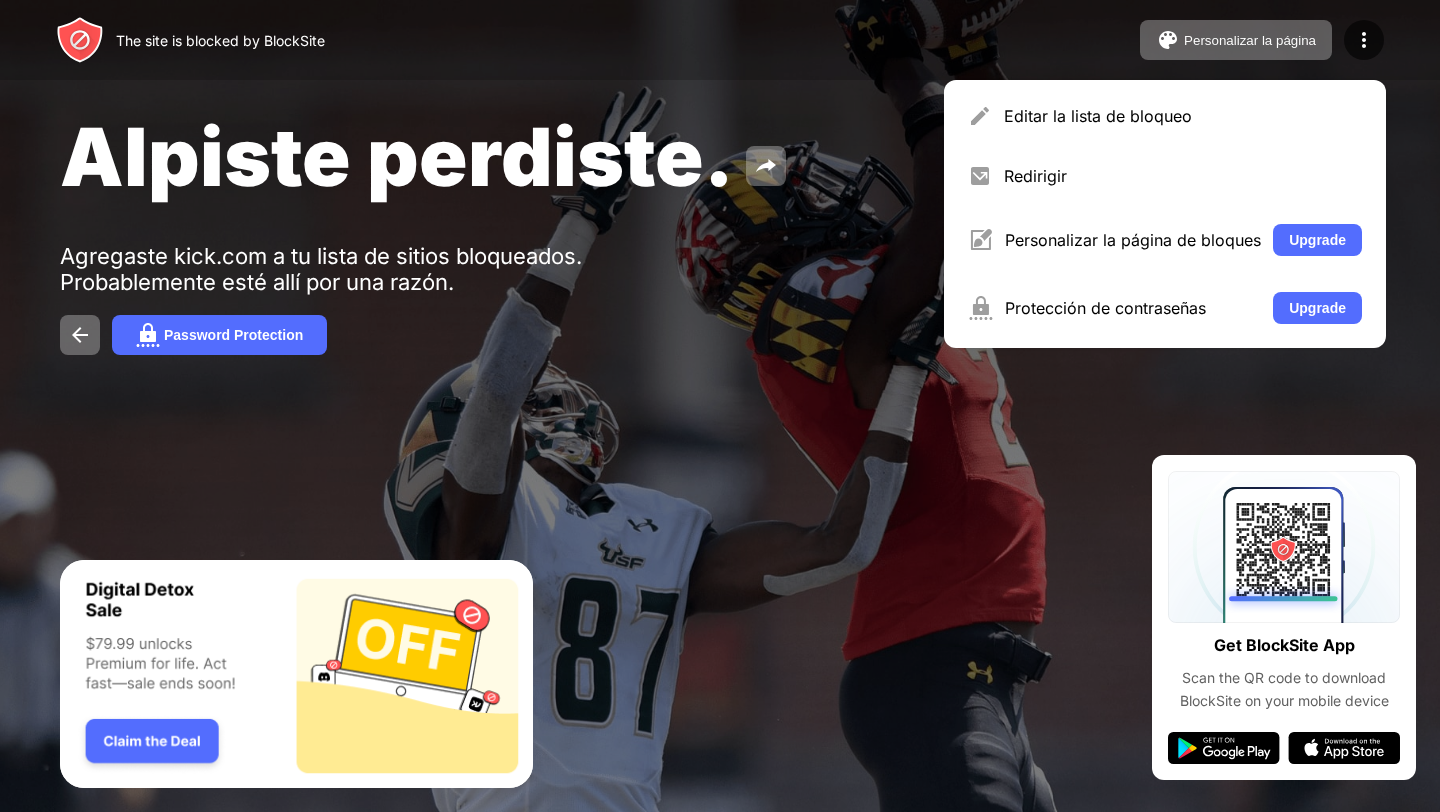 click on "The site is blocked by BlockSite" at bounding box center [220, 40] 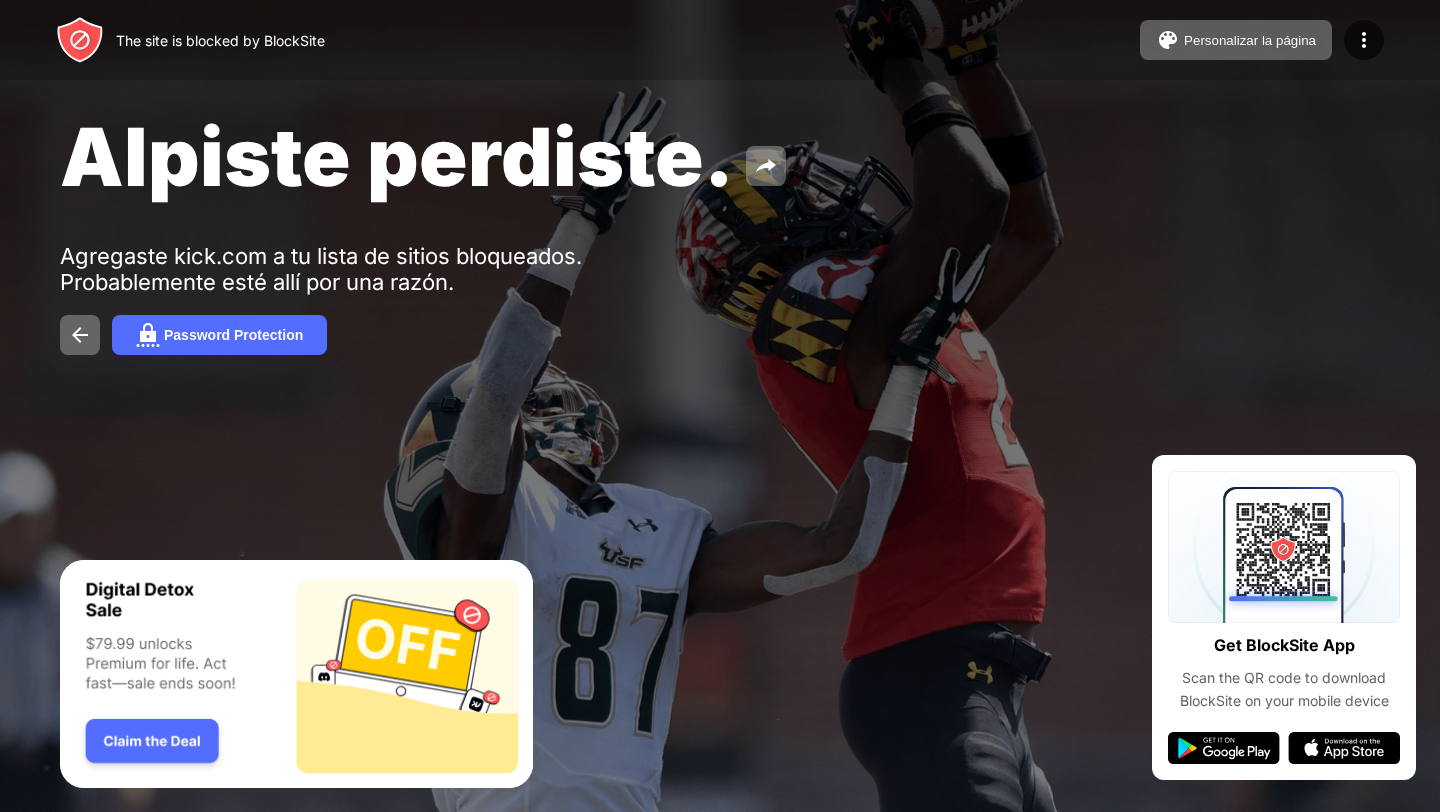 click at bounding box center [80, 40] 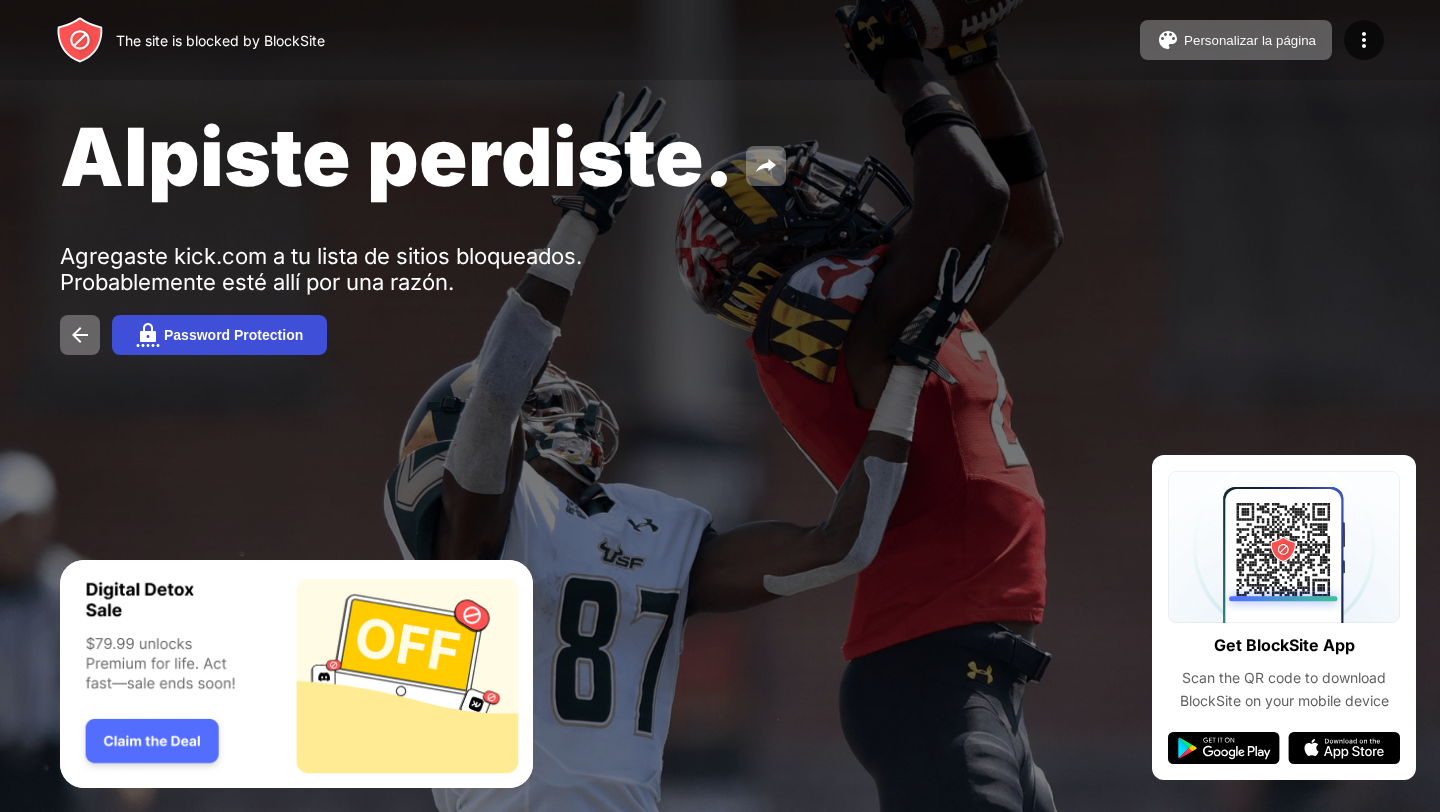click on "Password Protection" at bounding box center (233, 335) 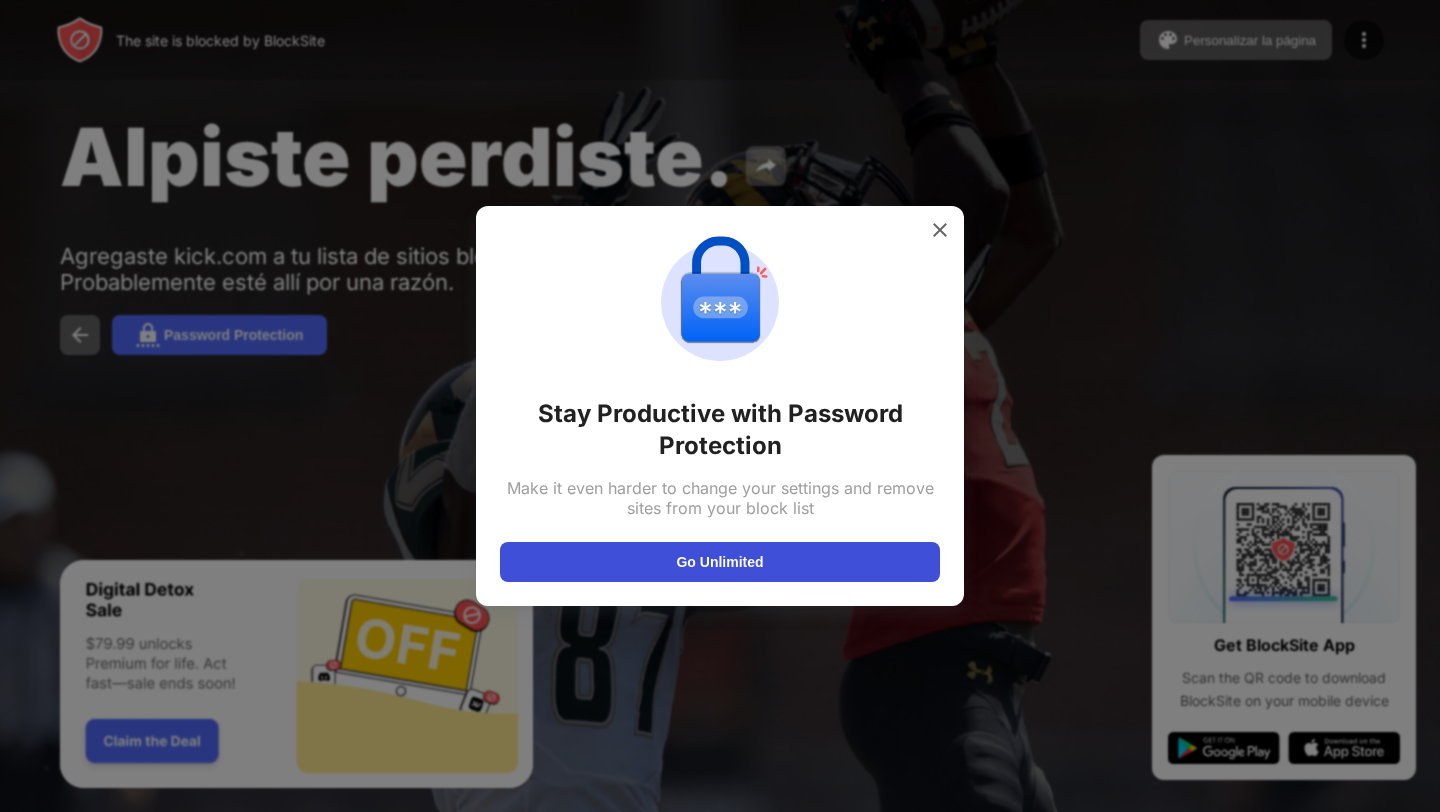 click on "Go Unlimited" at bounding box center (720, 562) 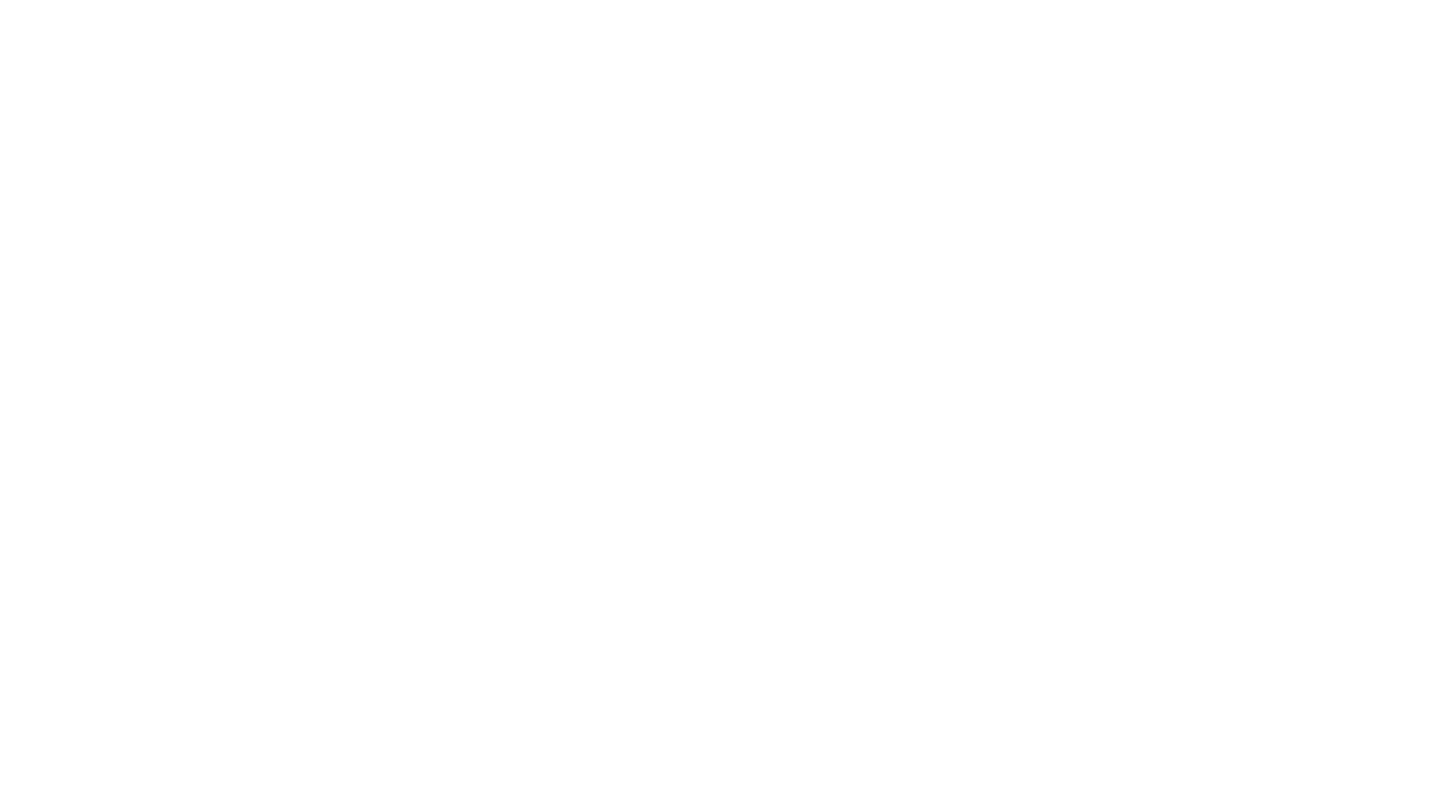 scroll, scrollTop: 0, scrollLeft: 0, axis: both 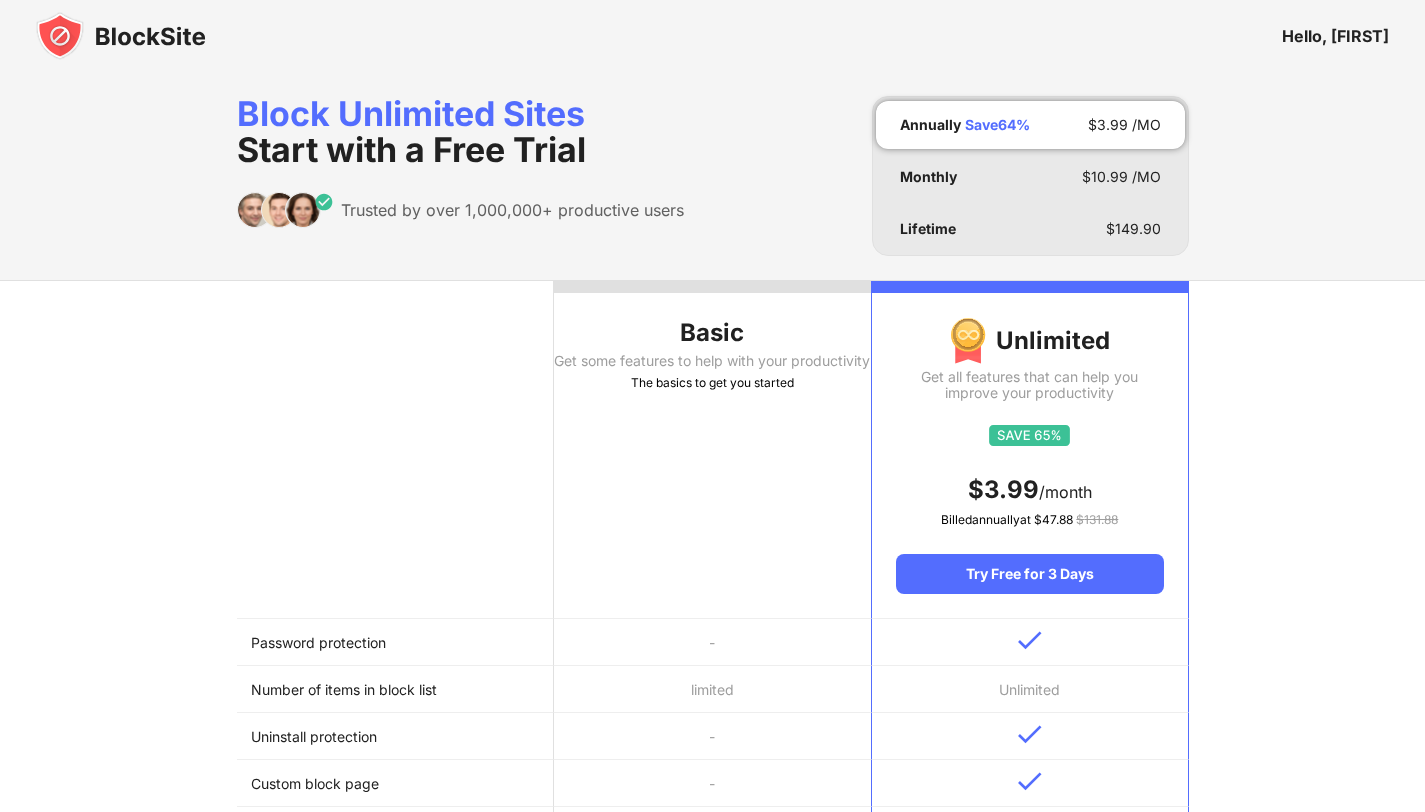 click at bounding box center [121, 36] 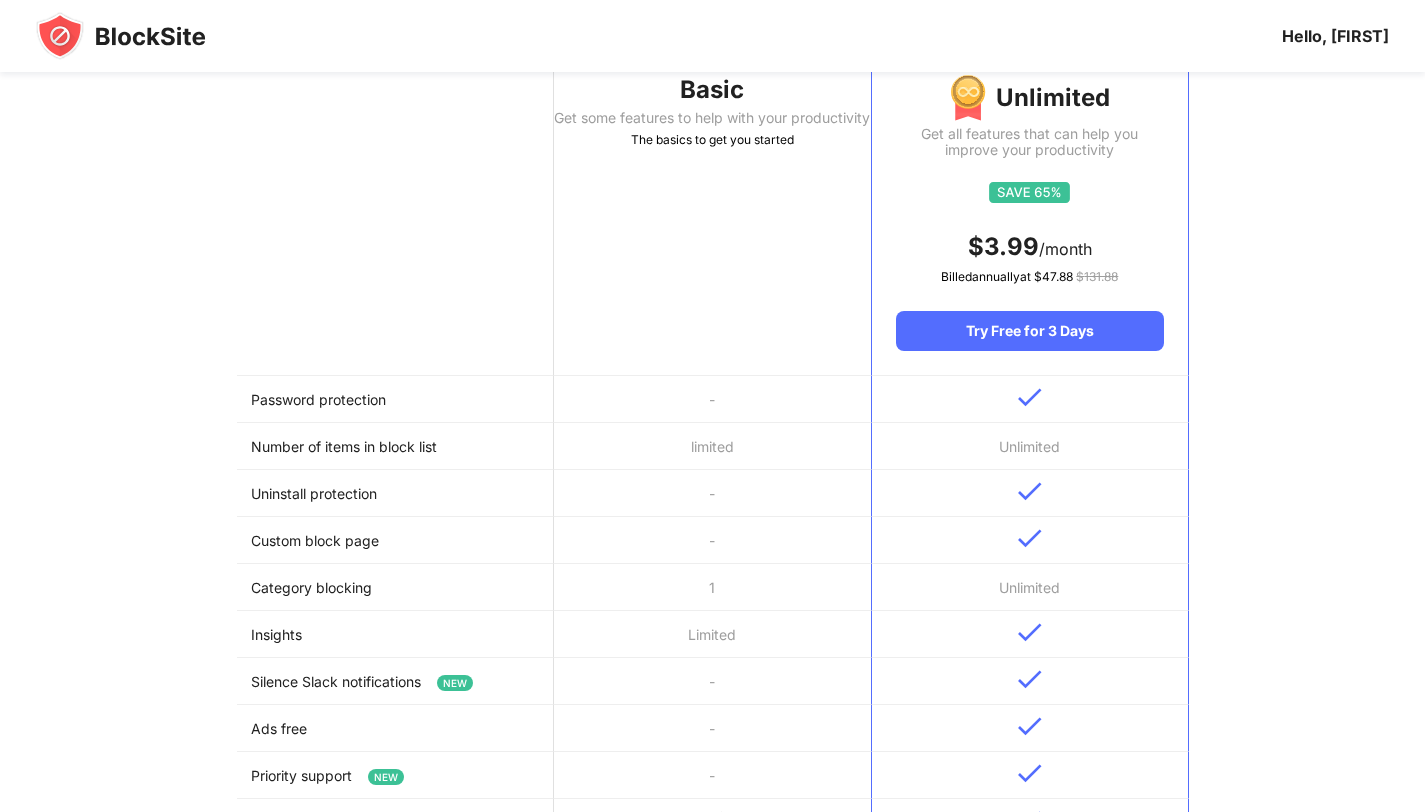 scroll, scrollTop: 0, scrollLeft: 0, axis: both 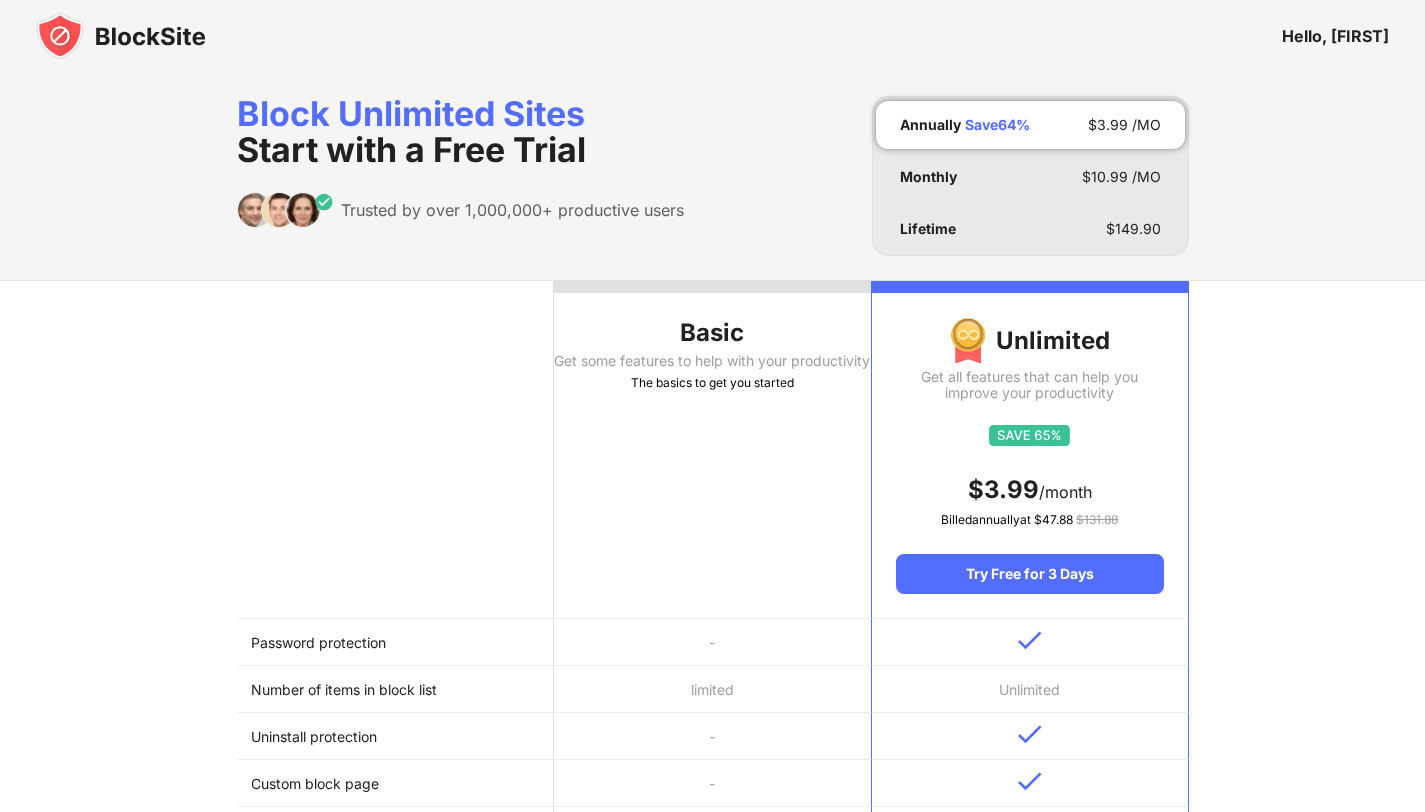 click on "Block Unlimited Sites Start with a Free Trial" at bounding box center (460, 132) 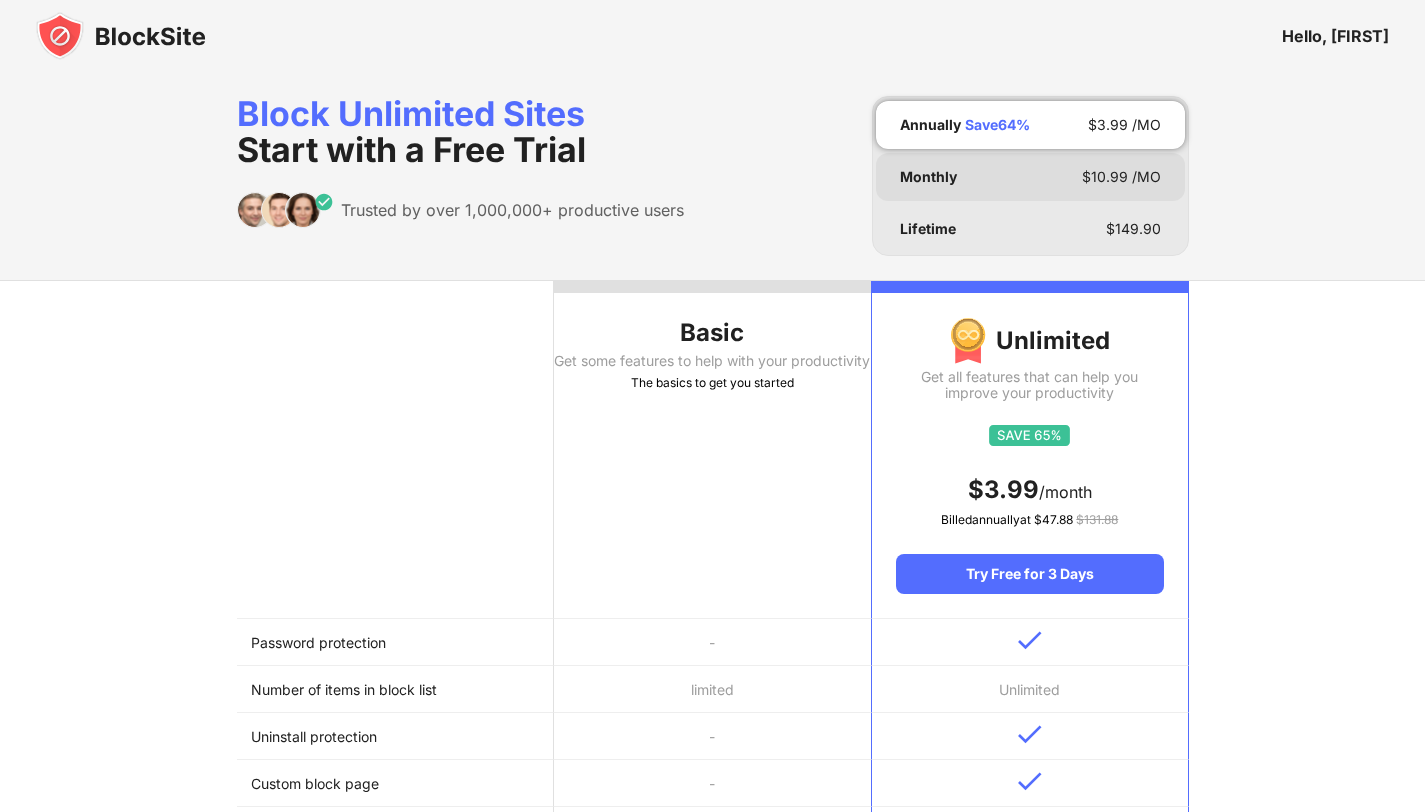click on "Monthly $ 10.99 /MO" at bounding box center [1030, 177] 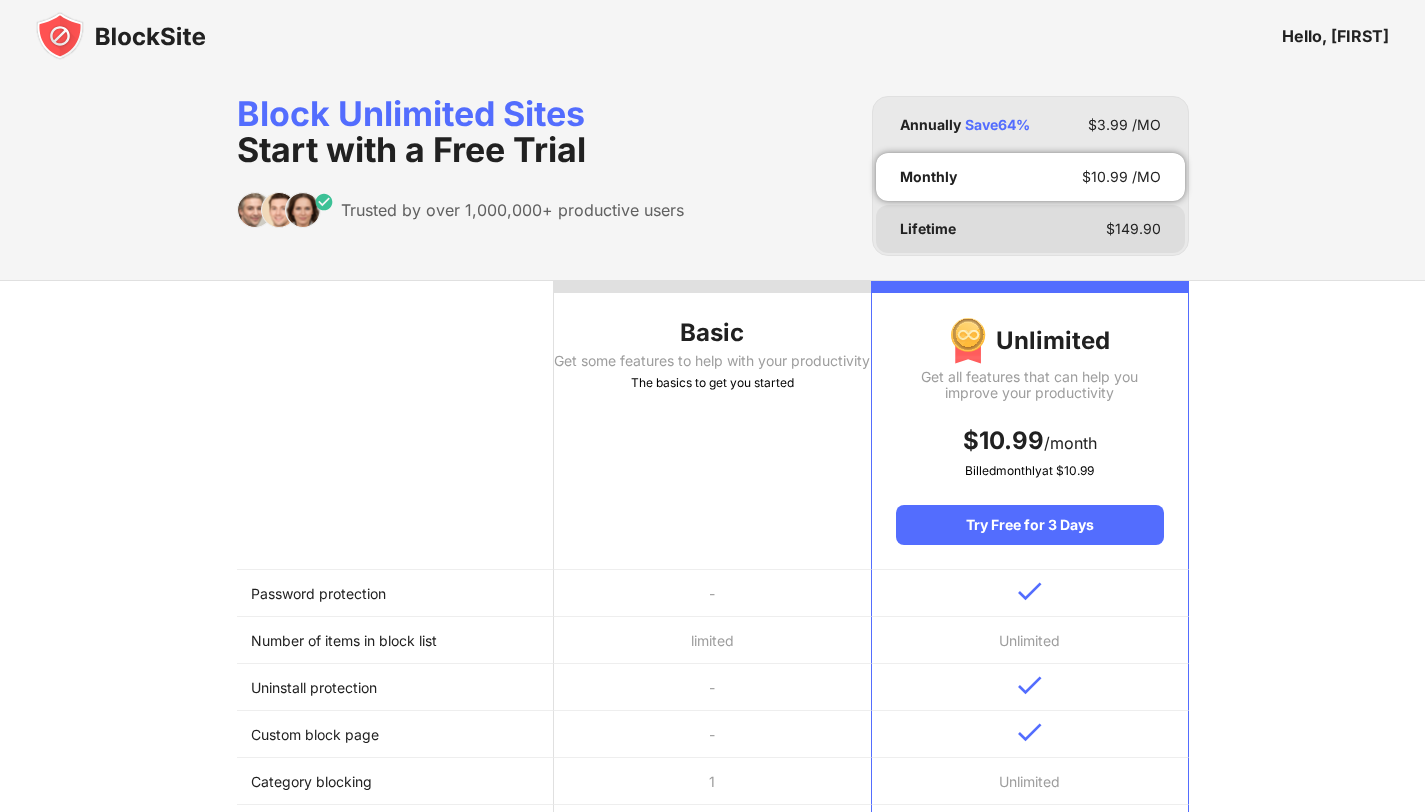 click on "Lifetime $ 149.90" at bounding box center [1030, 229] 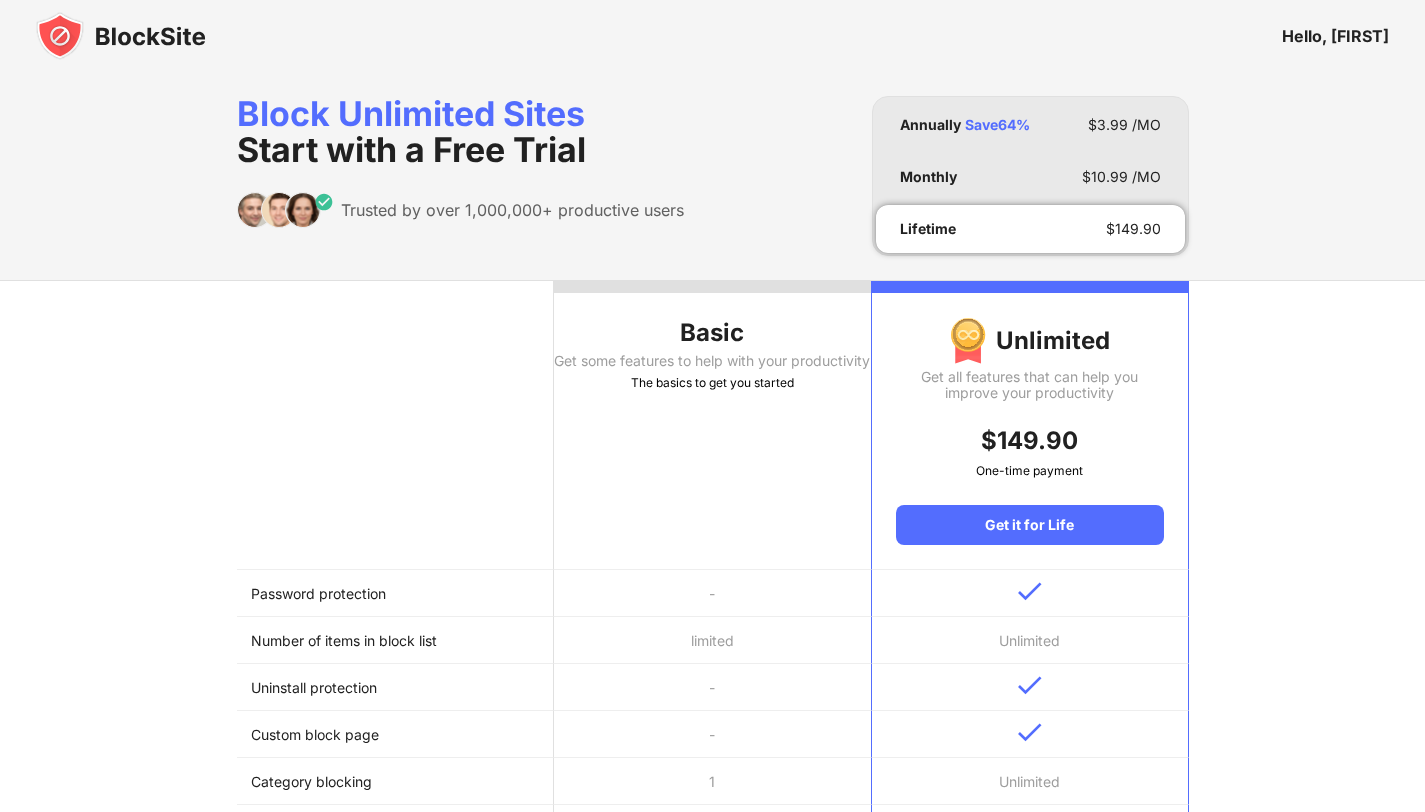 click at bounding box center (395, 425) 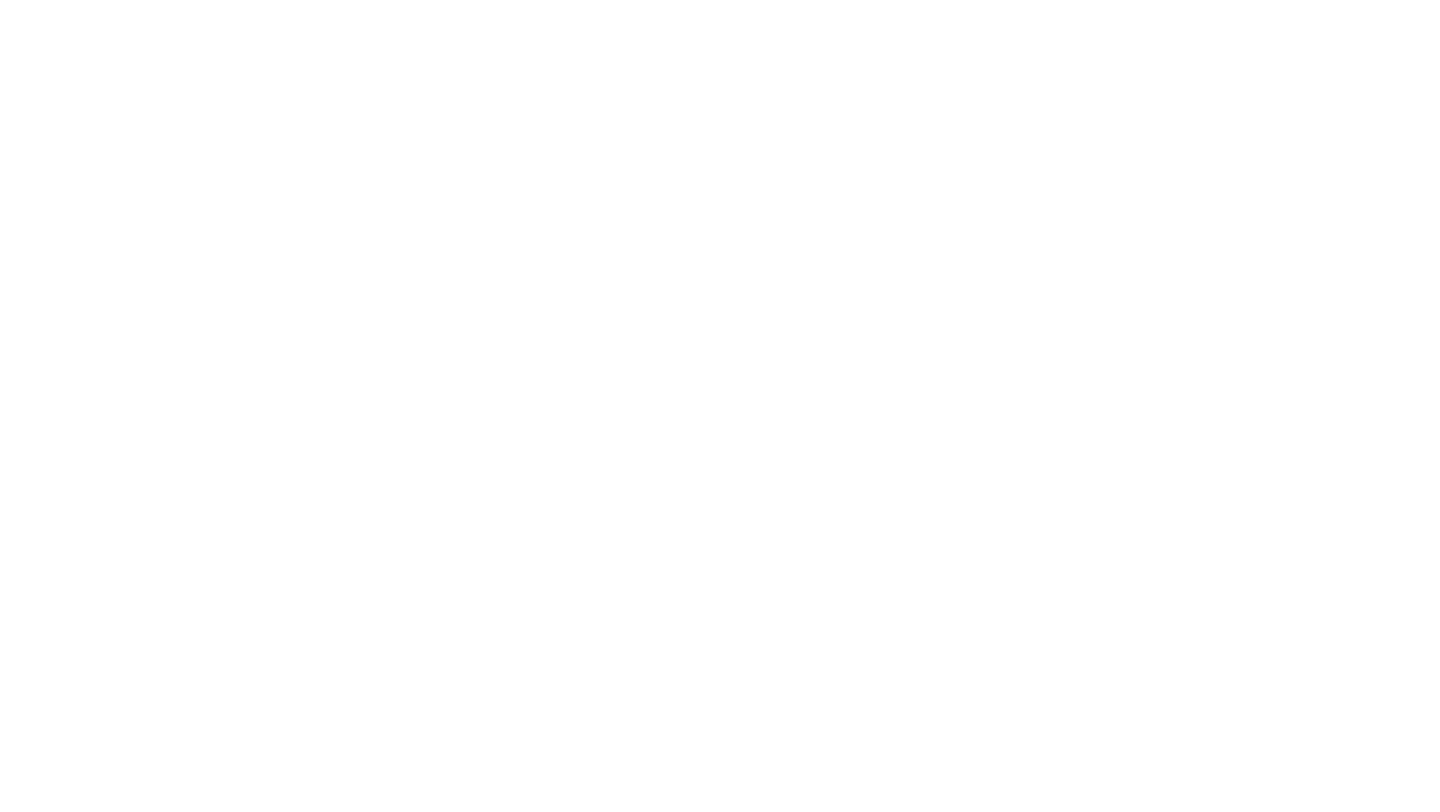 scroll, scrollTop: 0, scrollLeft: 0, axis: both 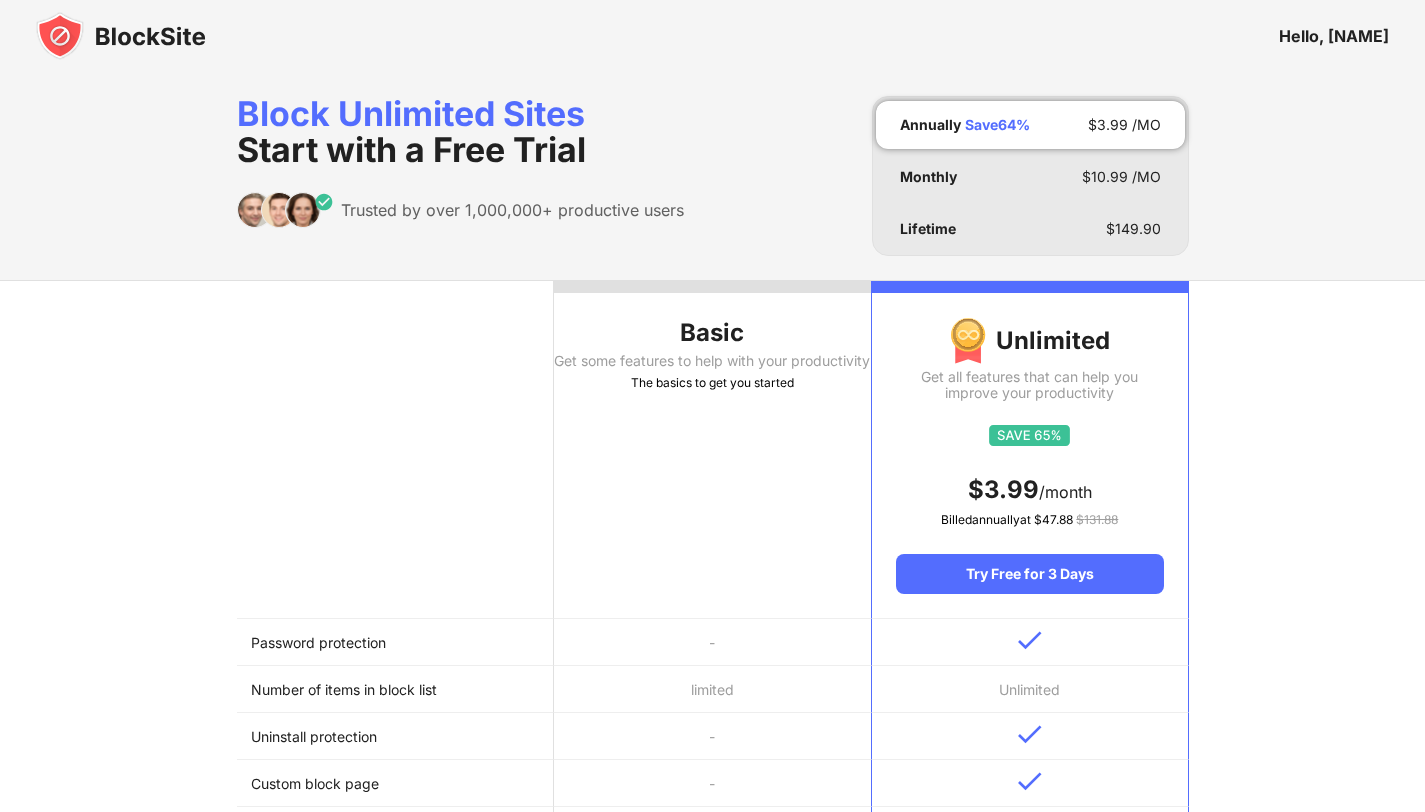 click on "The basics to get you started" at bounding box center (712, 383) 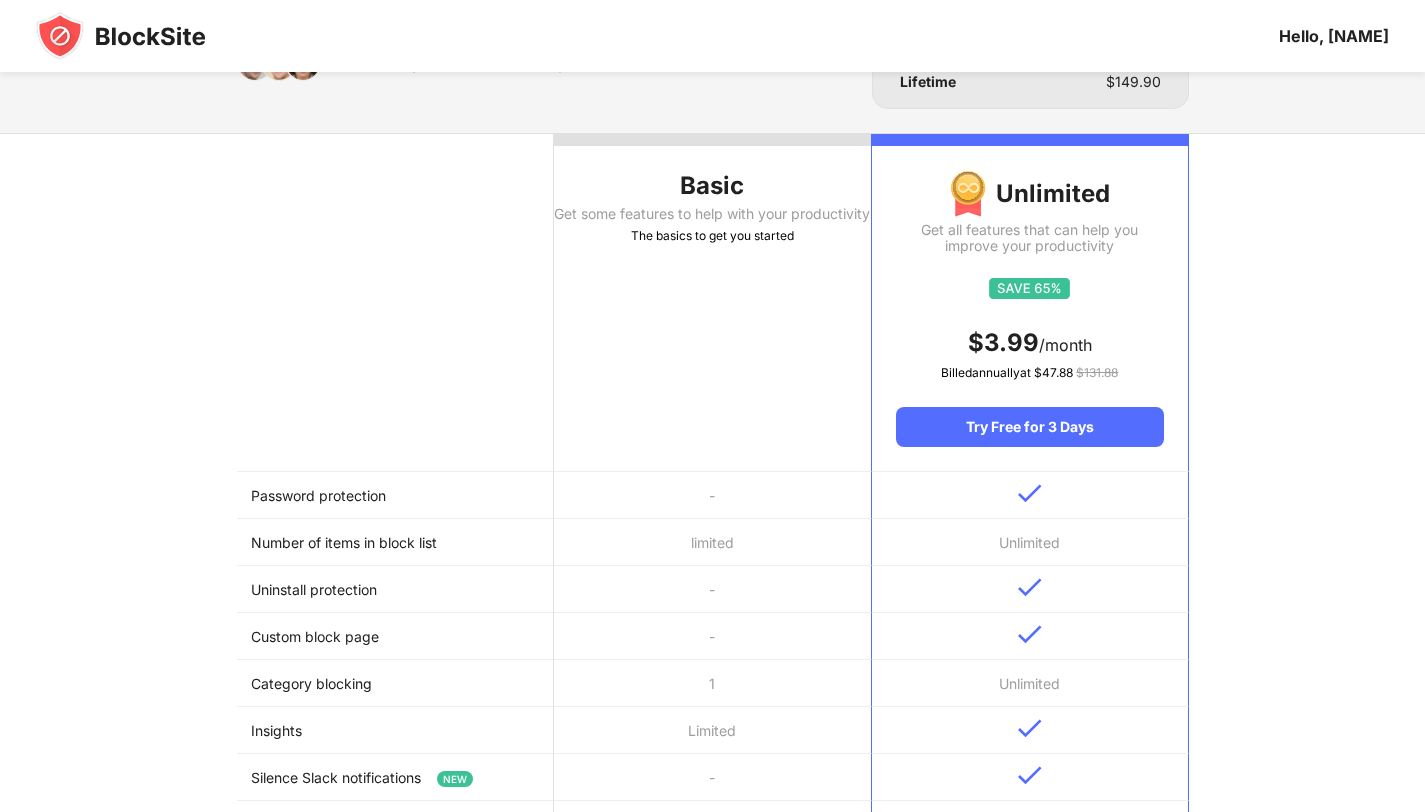 scroll, scrollTop: 0, scrollLeft: 0, axis: both 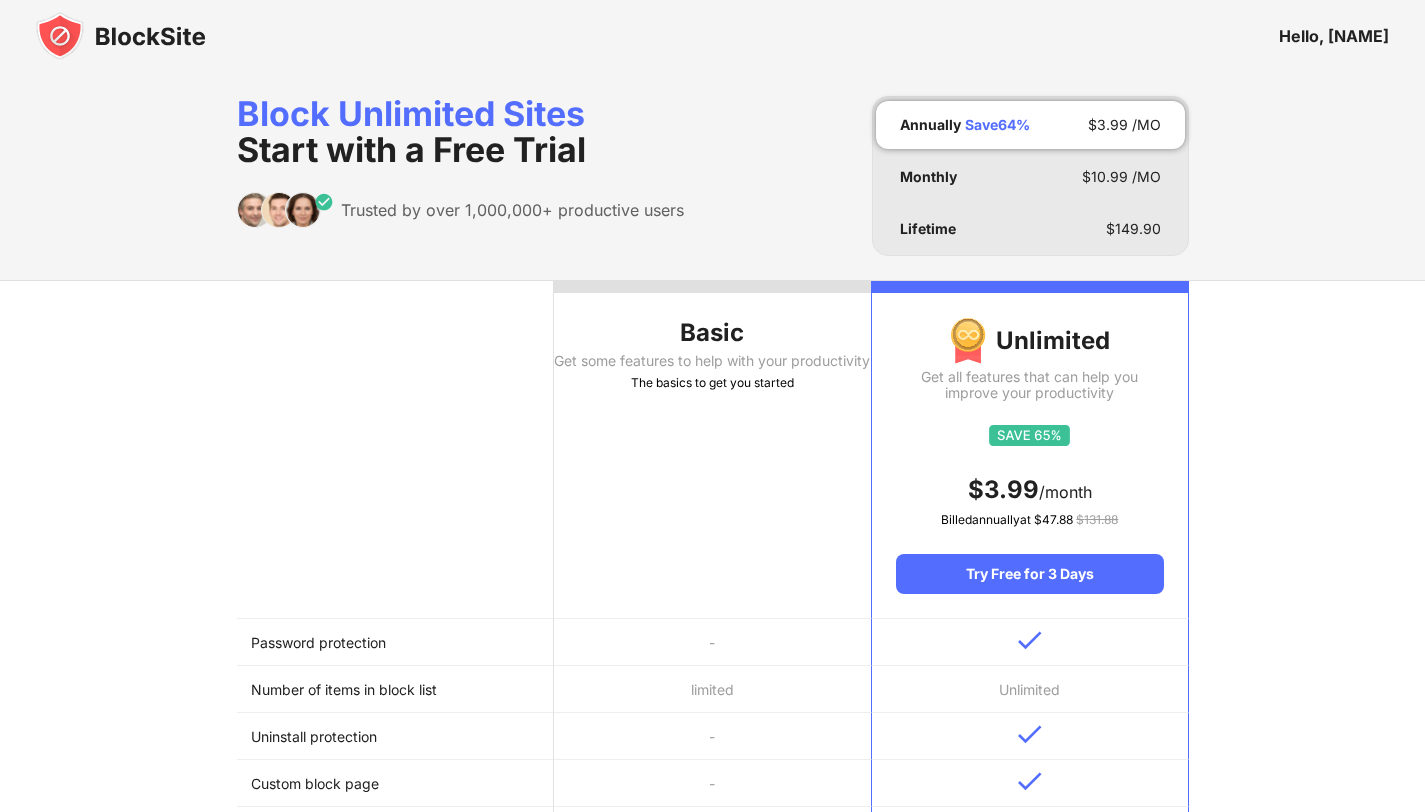 click on "Block Unlimited Sites Start with a Free Trial" at bounding box center (460, 132) 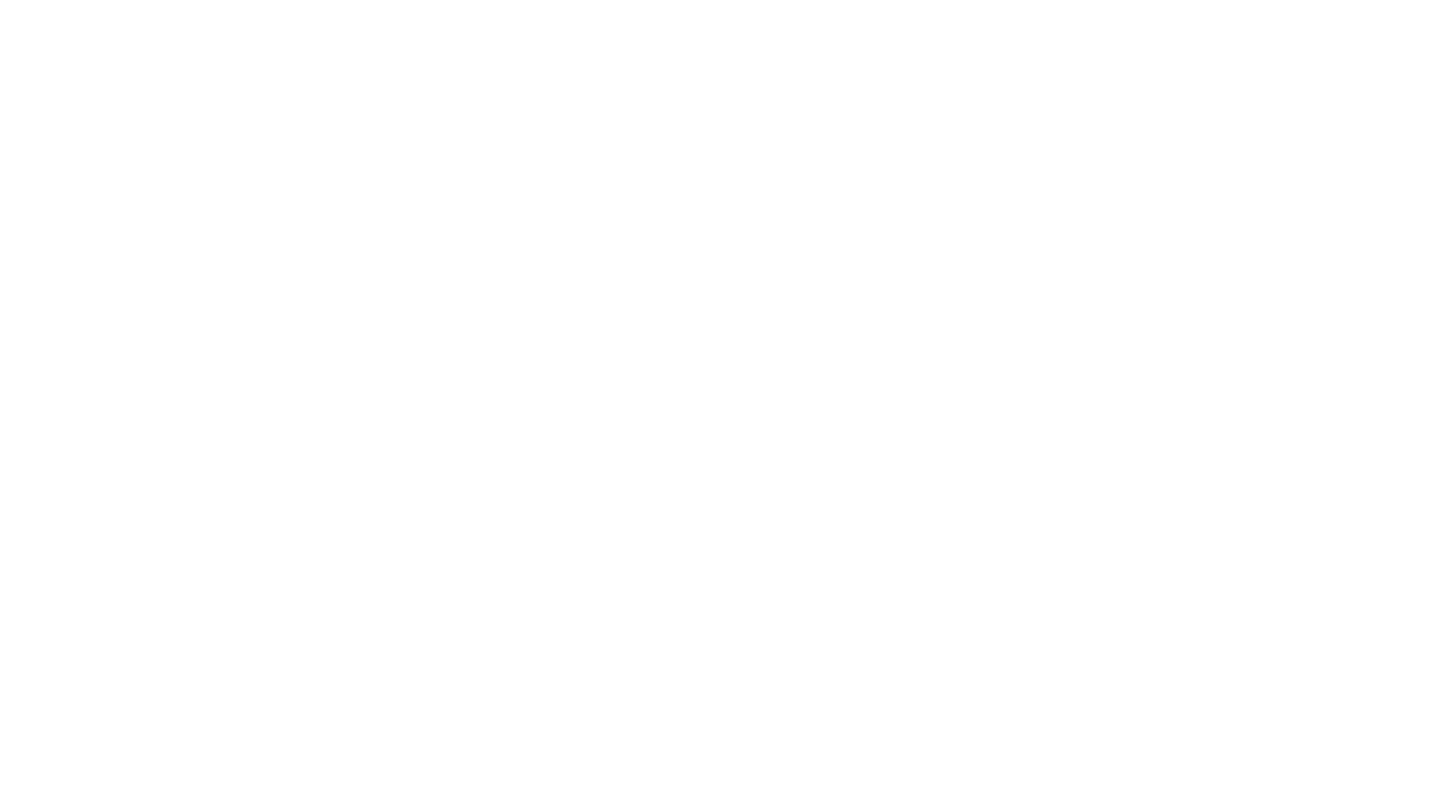 scroll, scrollTop: 0, scrollLeft: 0, axis: both 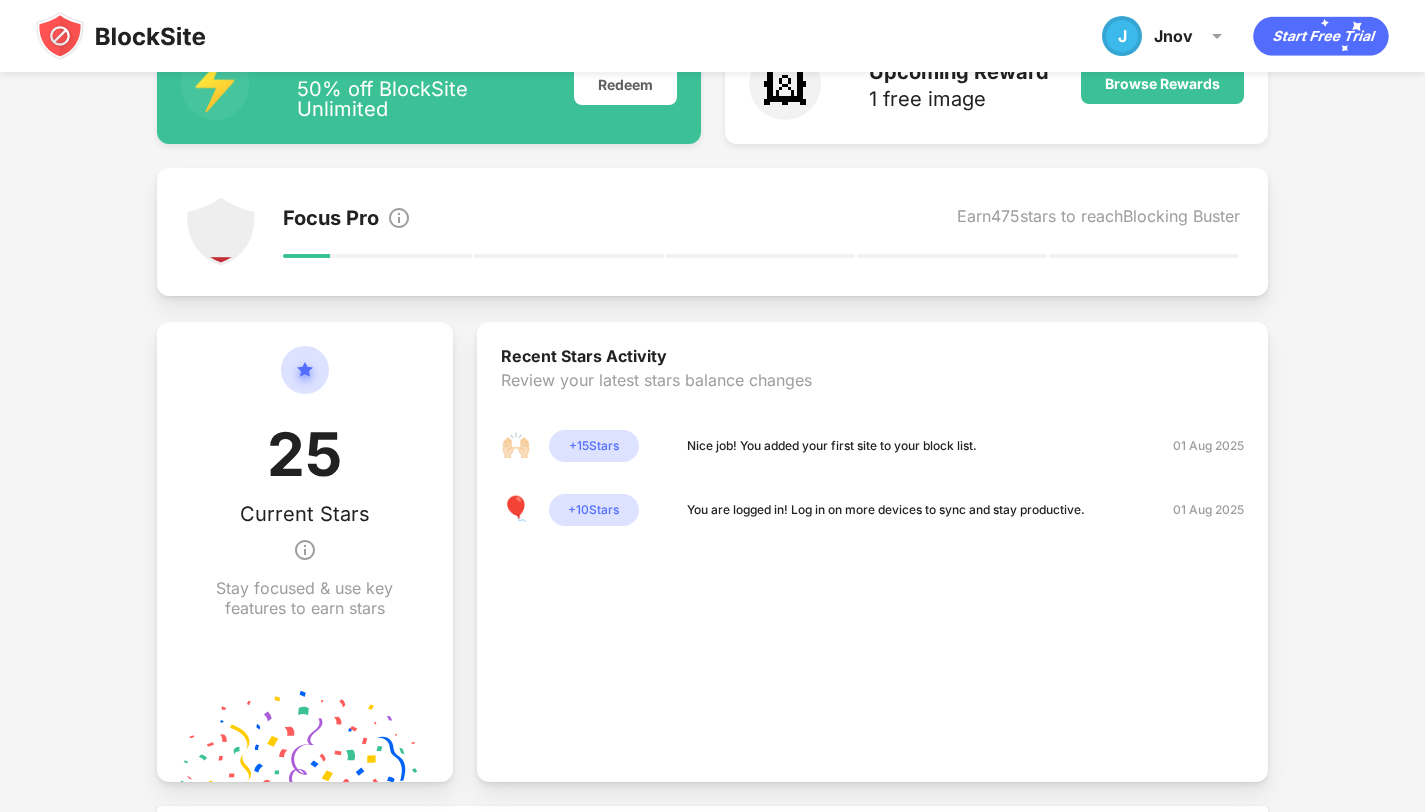 click on "Current Stars" at bounding box center [305, 514] 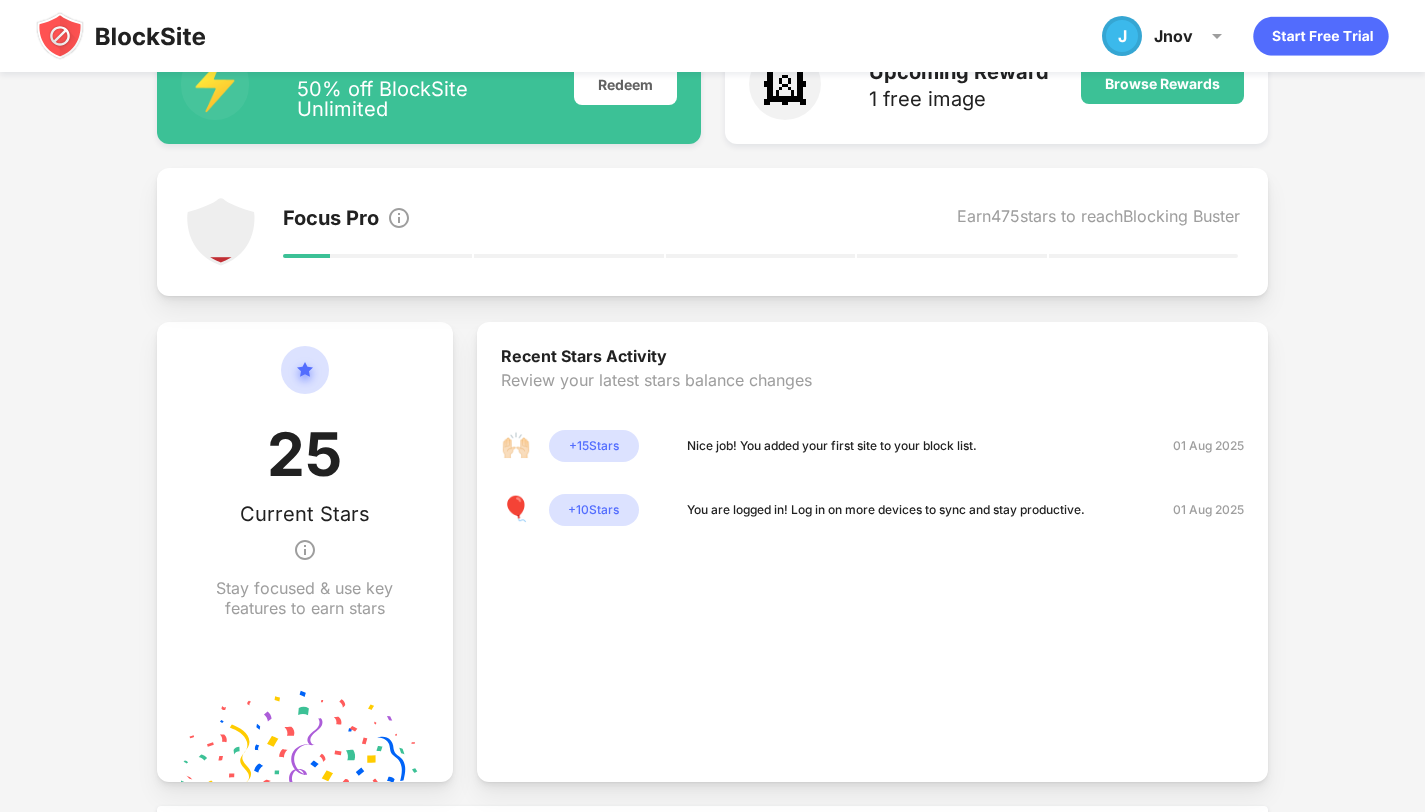click at bounding box center [221, 232] 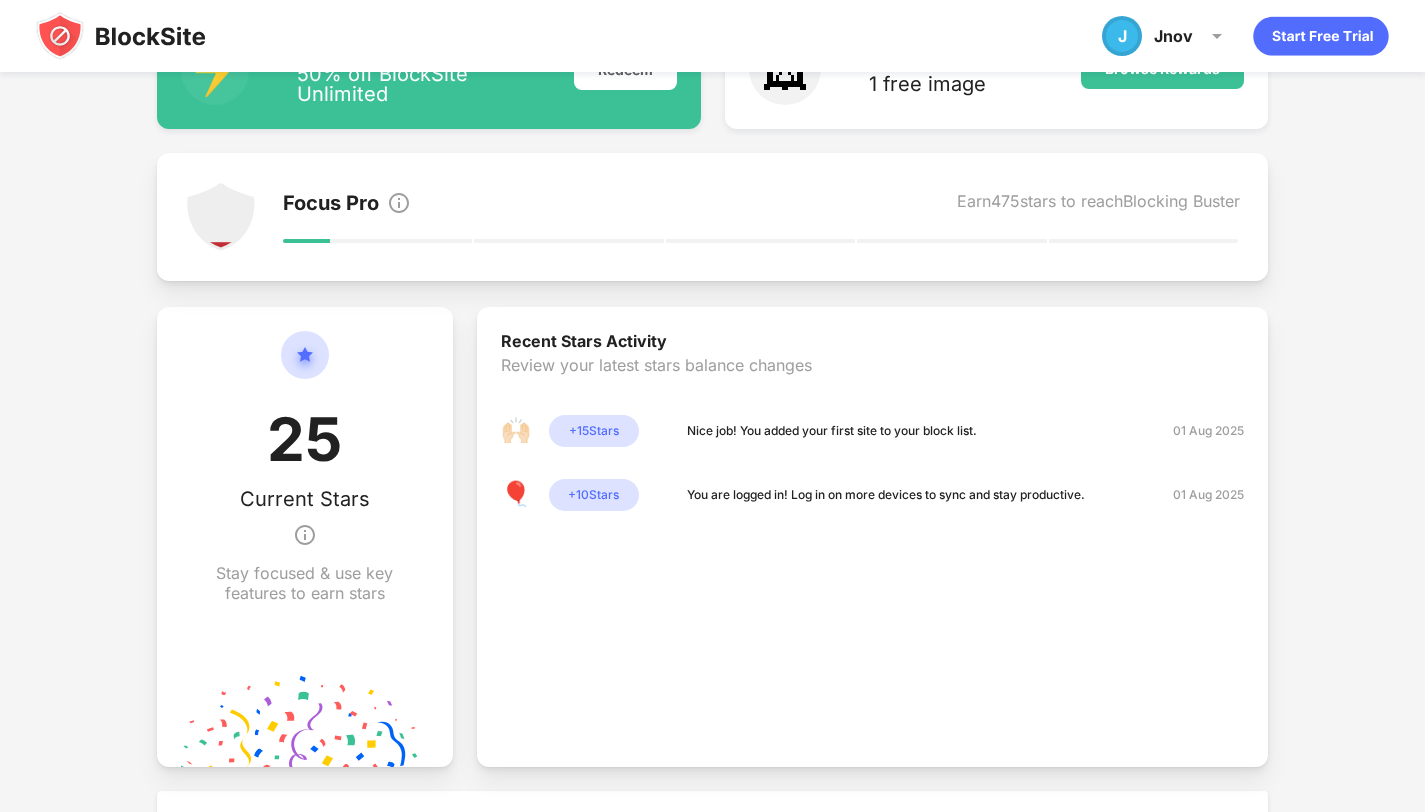 scroll, scrollTop: 0, scrollLeft: 0, axis: both 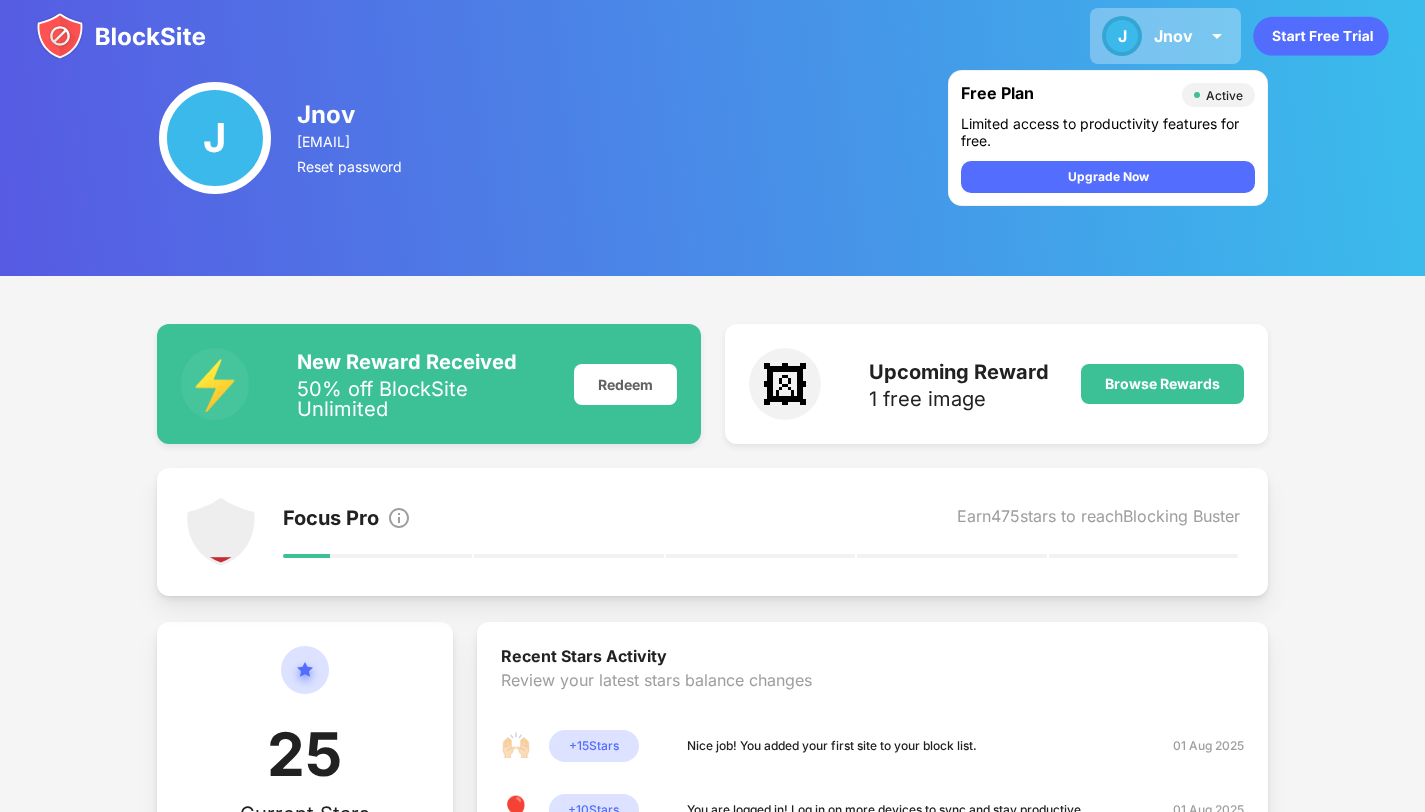 click at bounding box center (1217, 36) 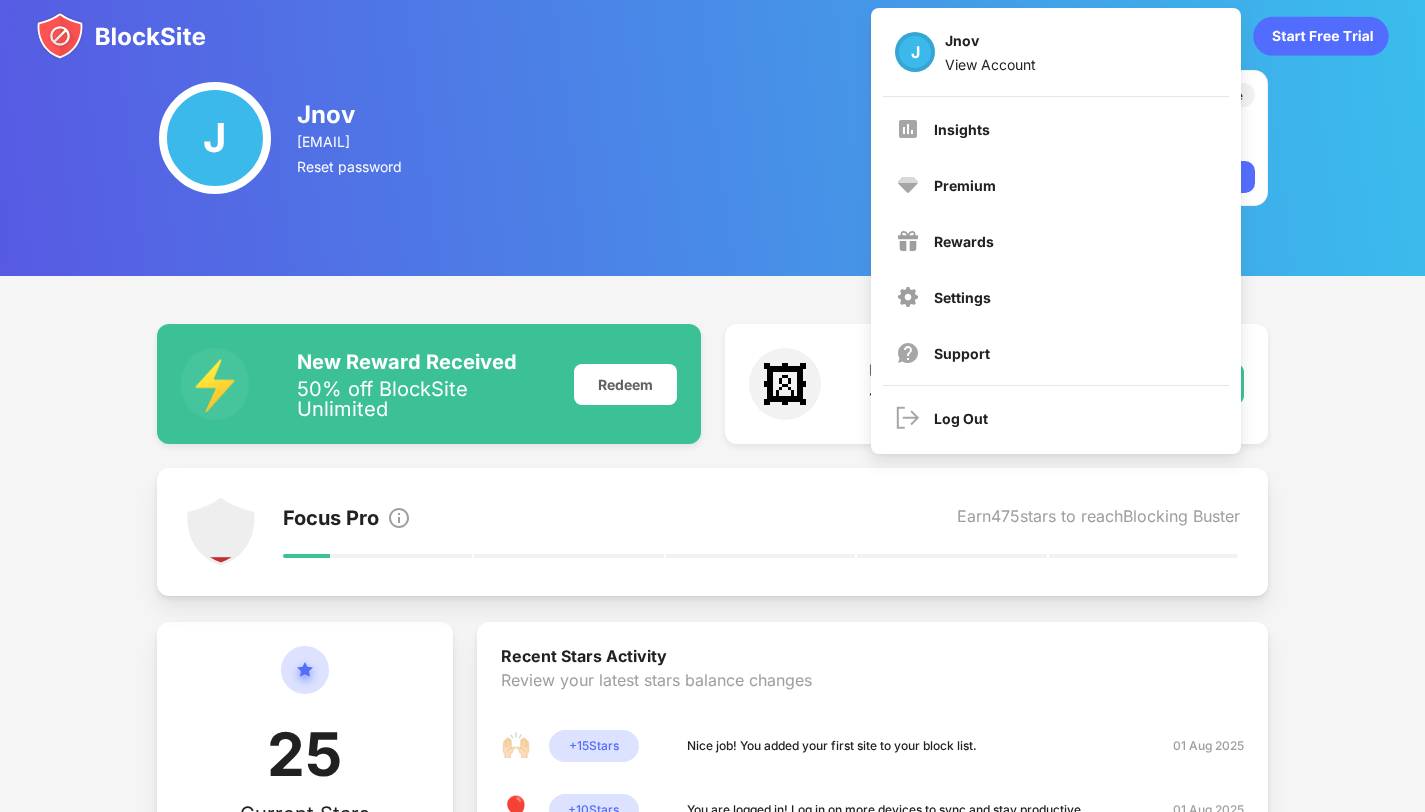 click on "⚡️ New Reward Received 50% off BlockSite Unlimited Redeem 🖼 Upcoming Reward 1 free image Browse Rewards Focus Pro Earn  475  stars to reach  Blocking Buster 25 Current Stars Stay focused & use key features to earn stars Recent Stars Activity Review your latest stars balance changes 🙌🏻 + 15  Stars Nice job! You added your first site to your block list. 01 Aug 2025 🎈 + 10  Stars You are logged in! Log in on more devices to sync and stay productive. 01 Aug 2025 Unleash the Full Power of BlockSite 3 Day free trial. Cancel anytime, no questions asked. Go Unlimited Why Go Unlimited? Category Blocking Fastest way to block Add Unlimited Sites To Your Block List Anywhere. Anytime. Learn About Your Browsing Habits Explore browsing trends Choose Your Own Block Page Your own images & text" at bounding box center [712, 915] 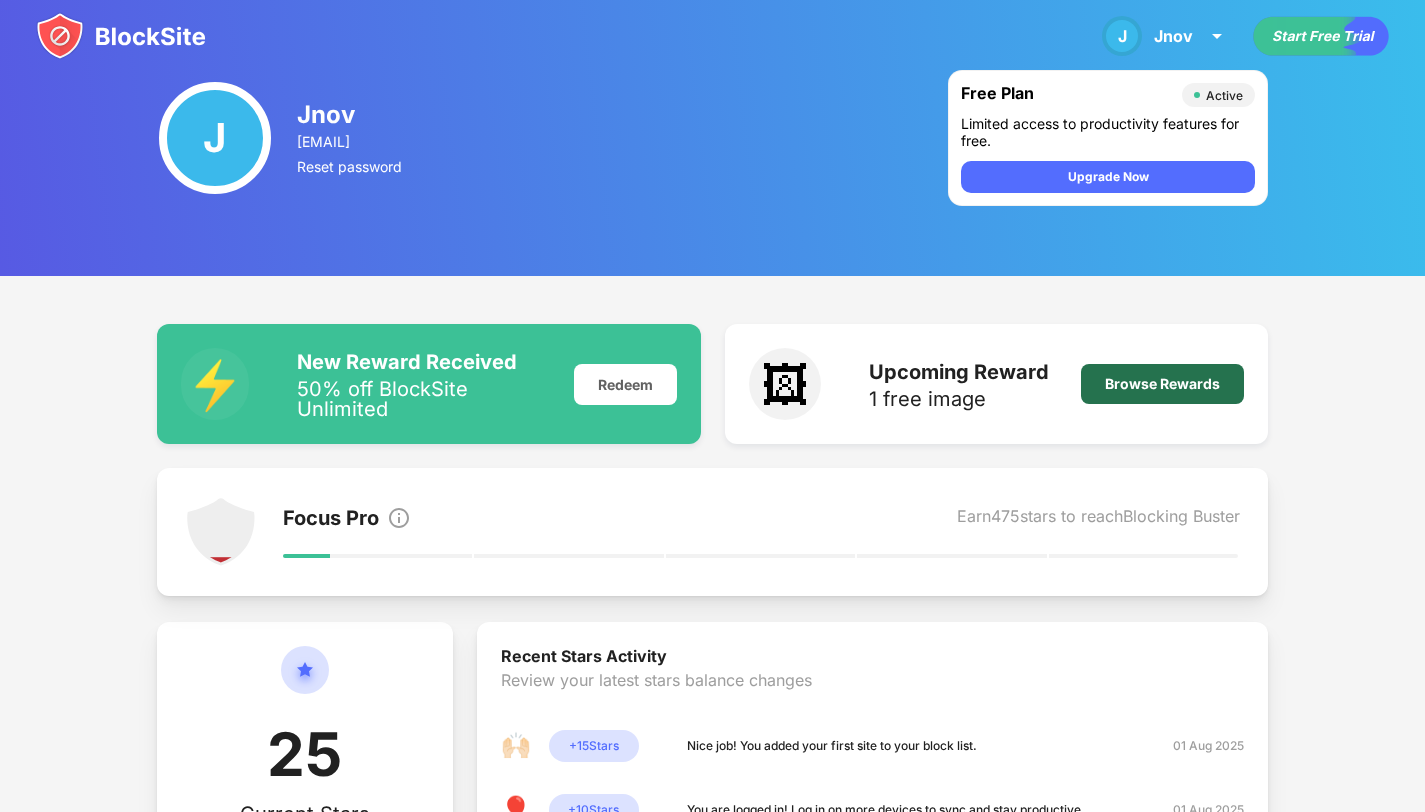 click on "Browse Rewards" at bounding box center [1162, 384] 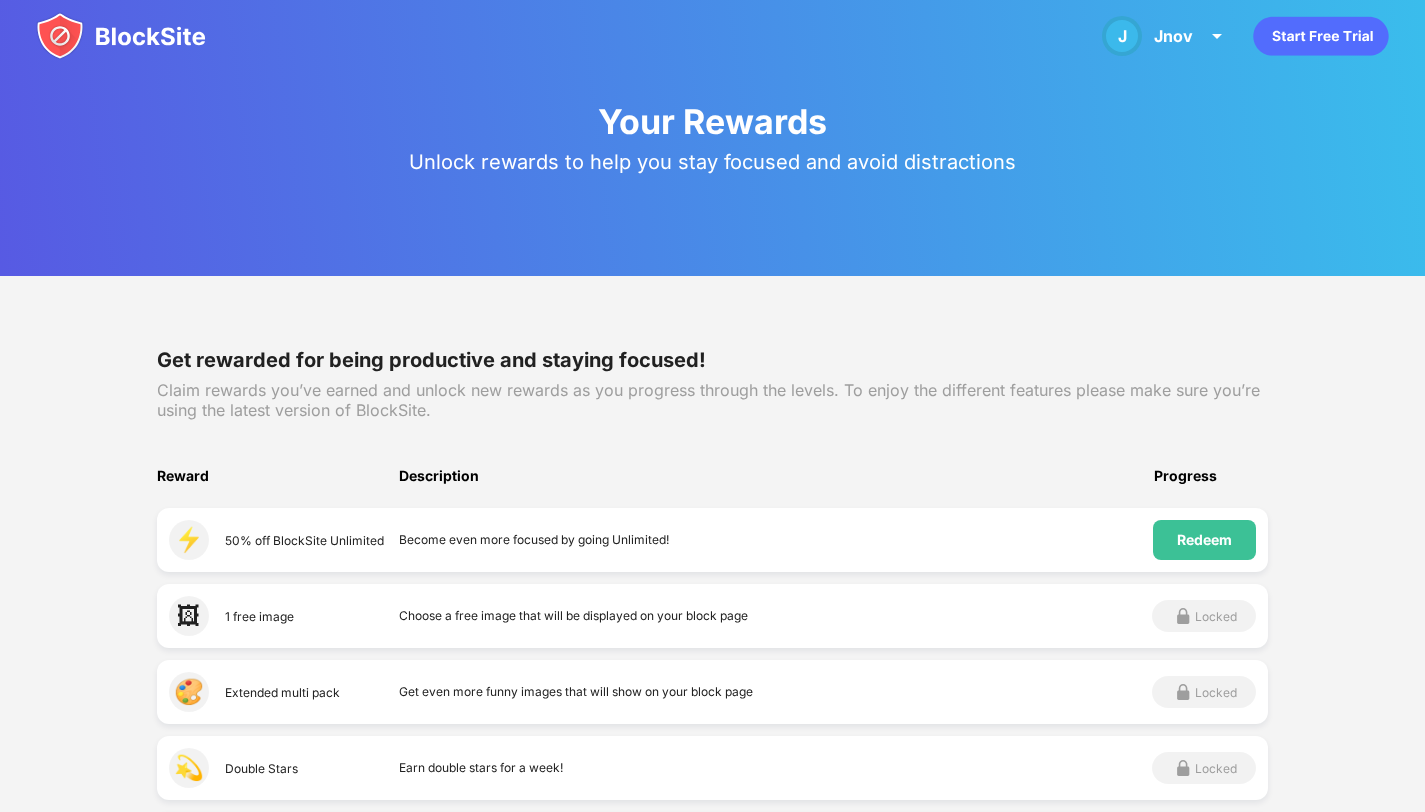 scroll, scrollTop: 300, scrollLeft: 0, axis: vertical 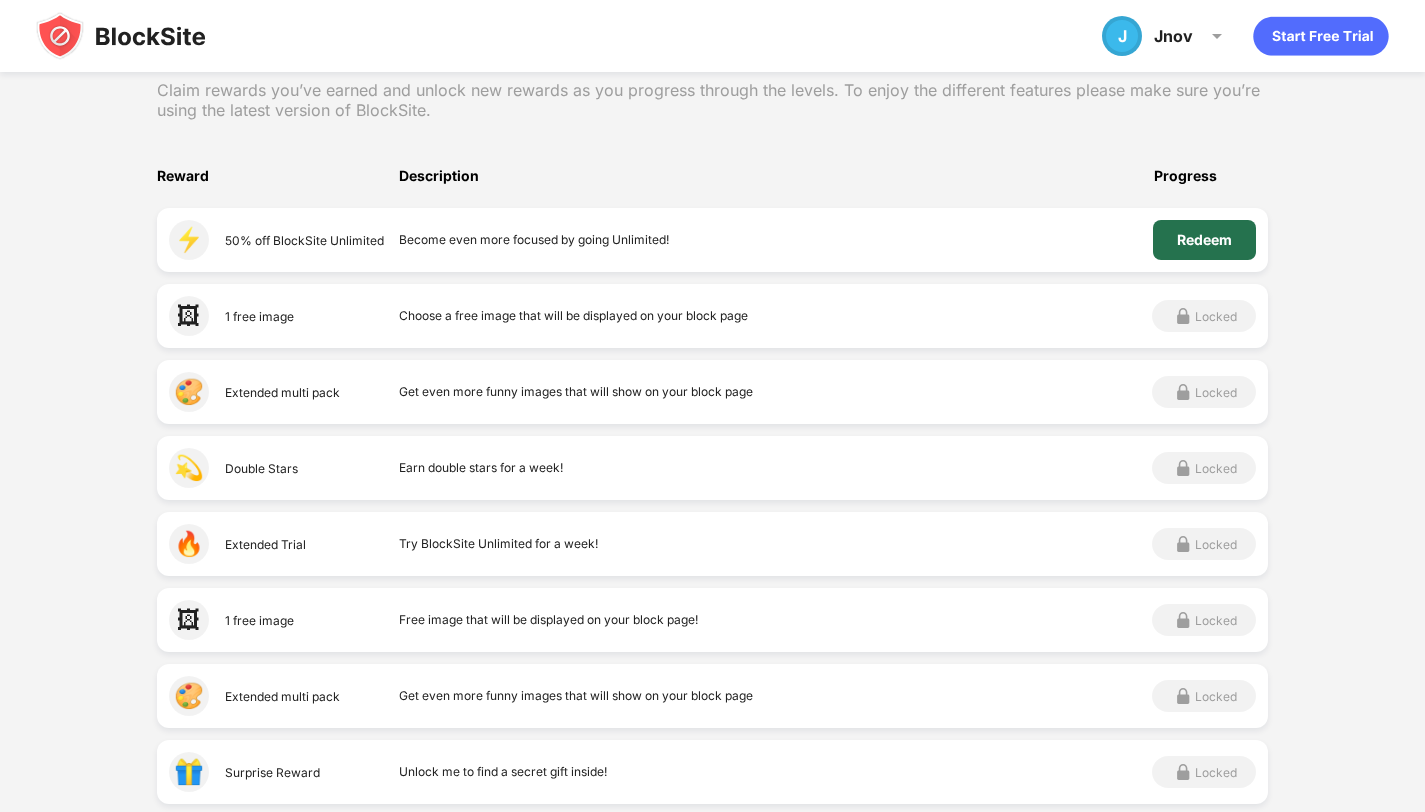 click on "Redeem" at bounding box center [1204, 240] 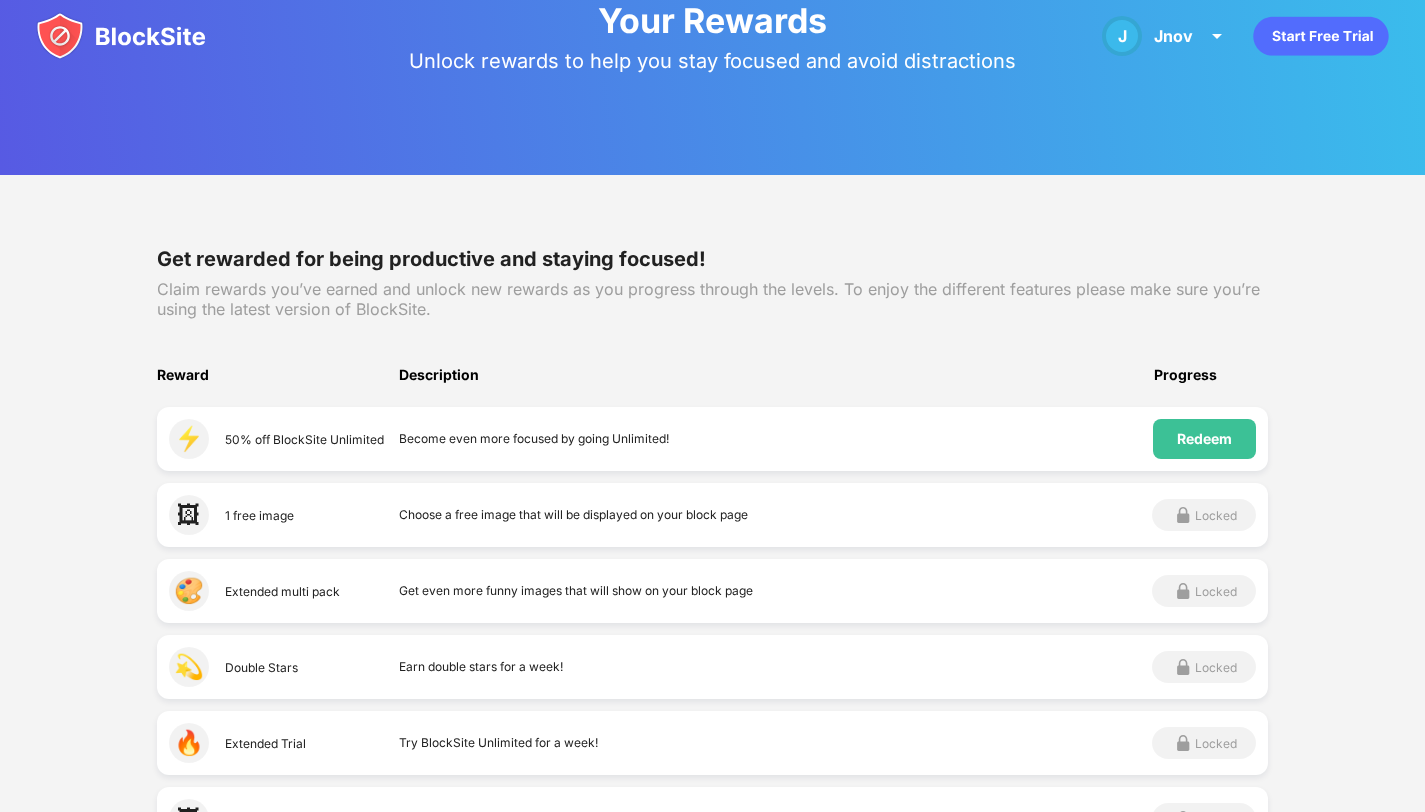 scroll, scrollTop: 0, scrollLeft: 0, axis: both 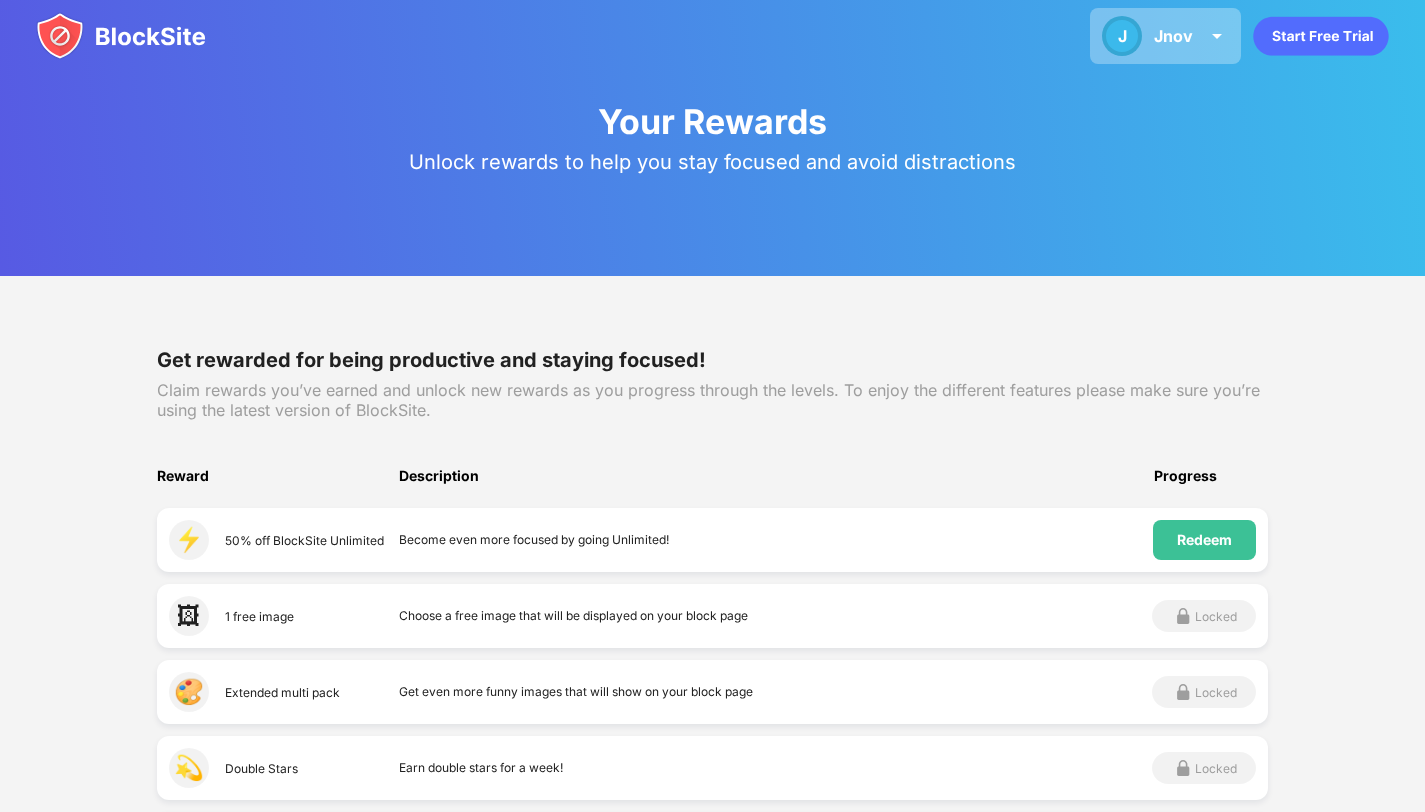 click on "J Jnov J Jnov View Account Insights Premium Rewards Settings Support Log Out" at bounding box center (1165, 36) 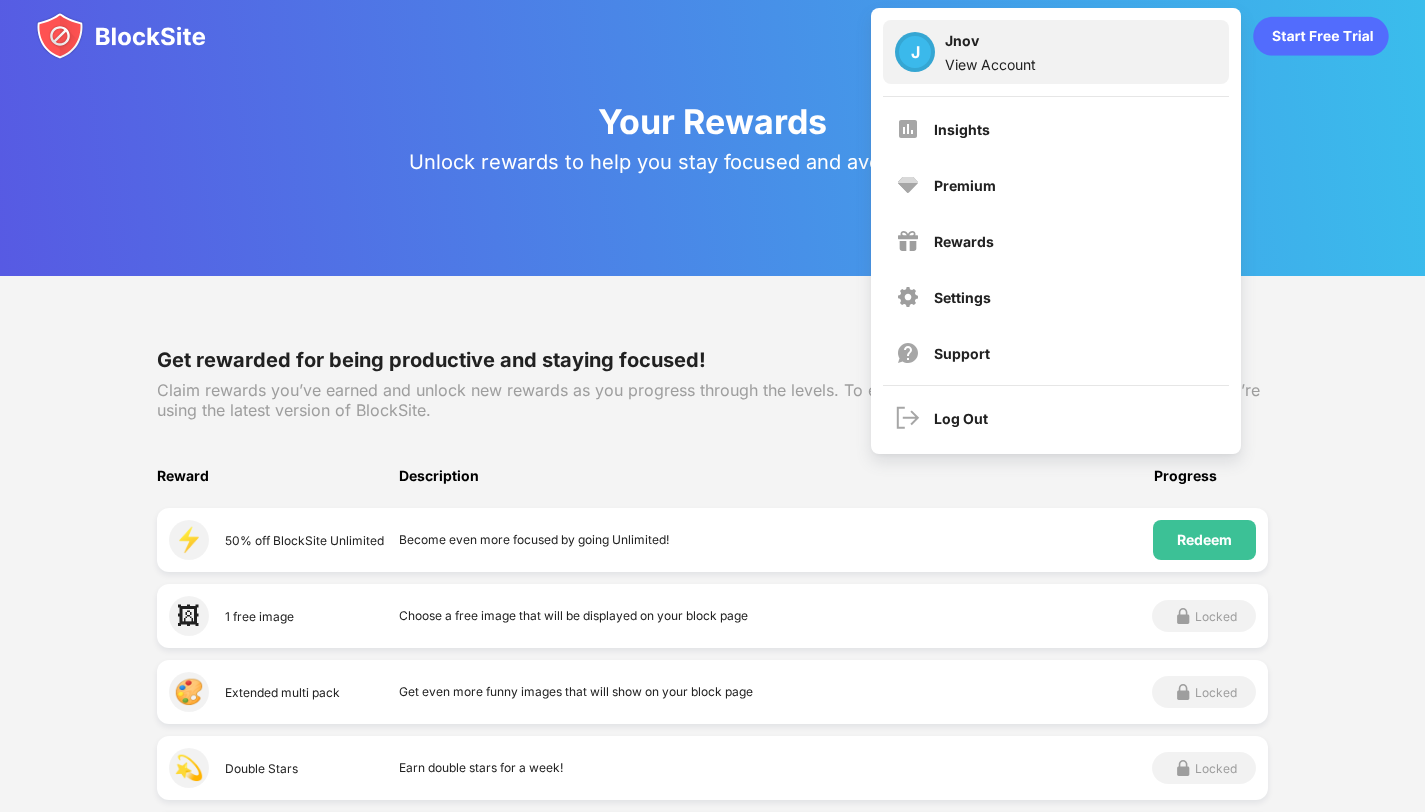 click on "J" at bounding box center (915, 52) 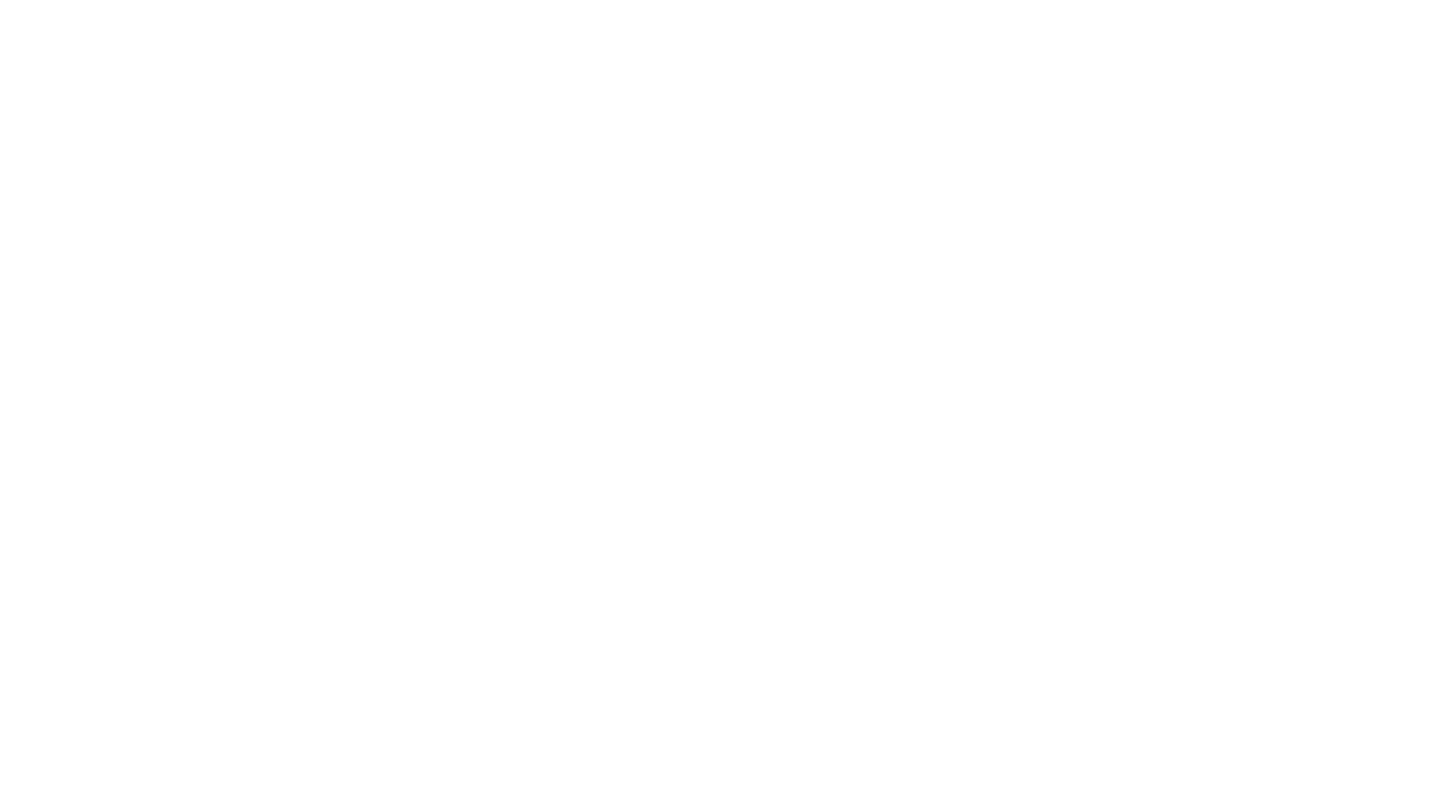 scroll, scrollTop: 0, scrollLeft: 0, axis: both 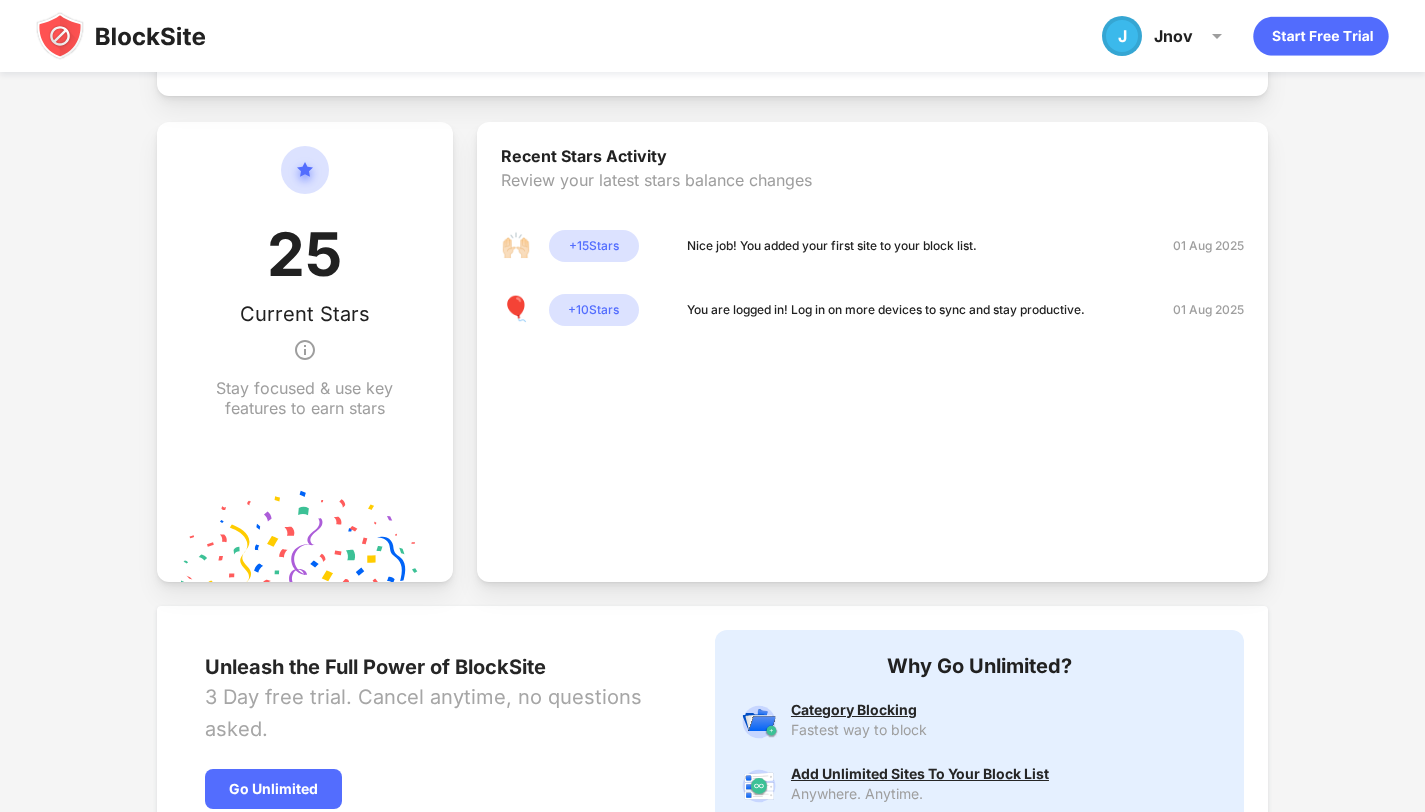 click on "25 Current Stars Stay focused & use key features to earn stars" at bounding box center [305, 282] 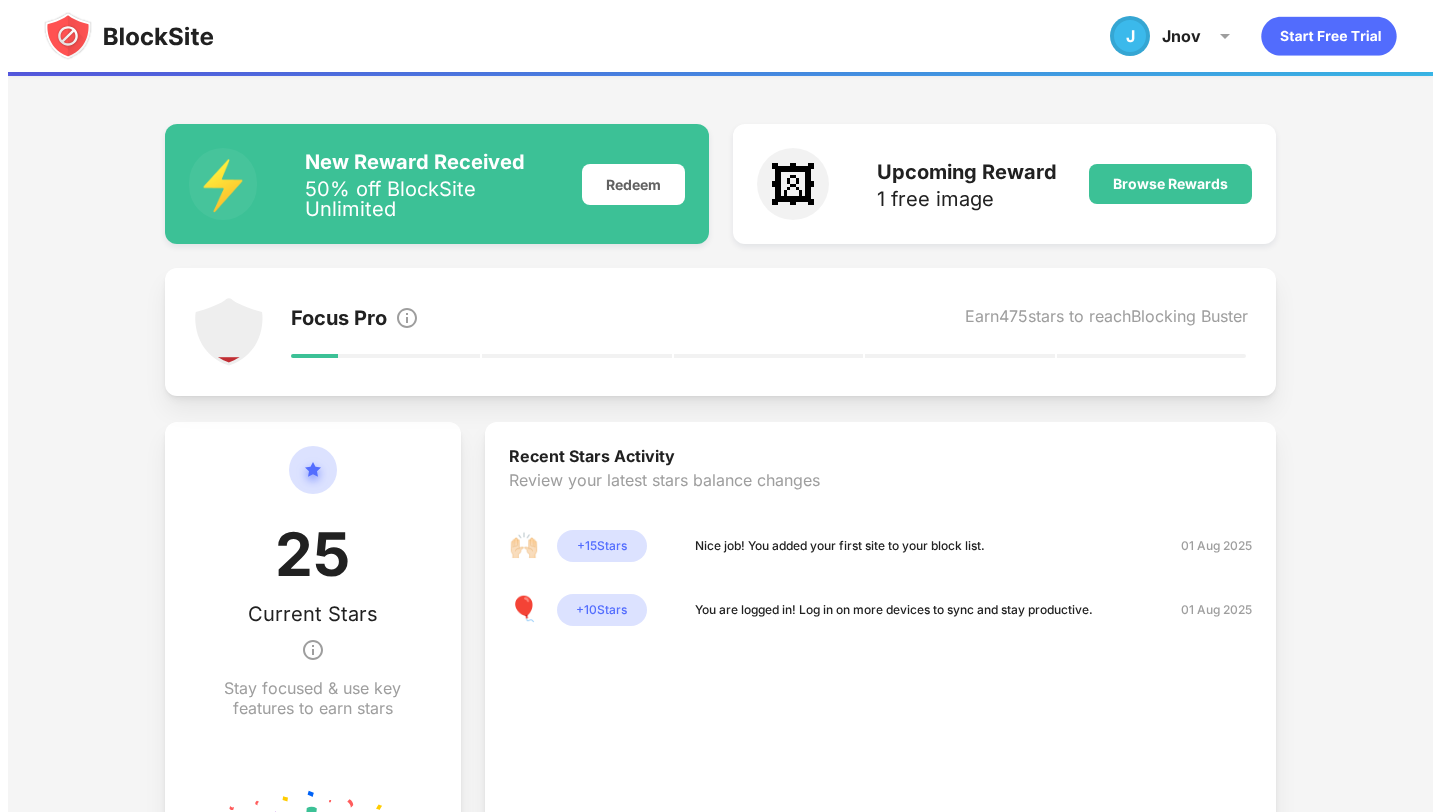 scroll, scrollTop: 0, scrollLeft: 0, axis: both 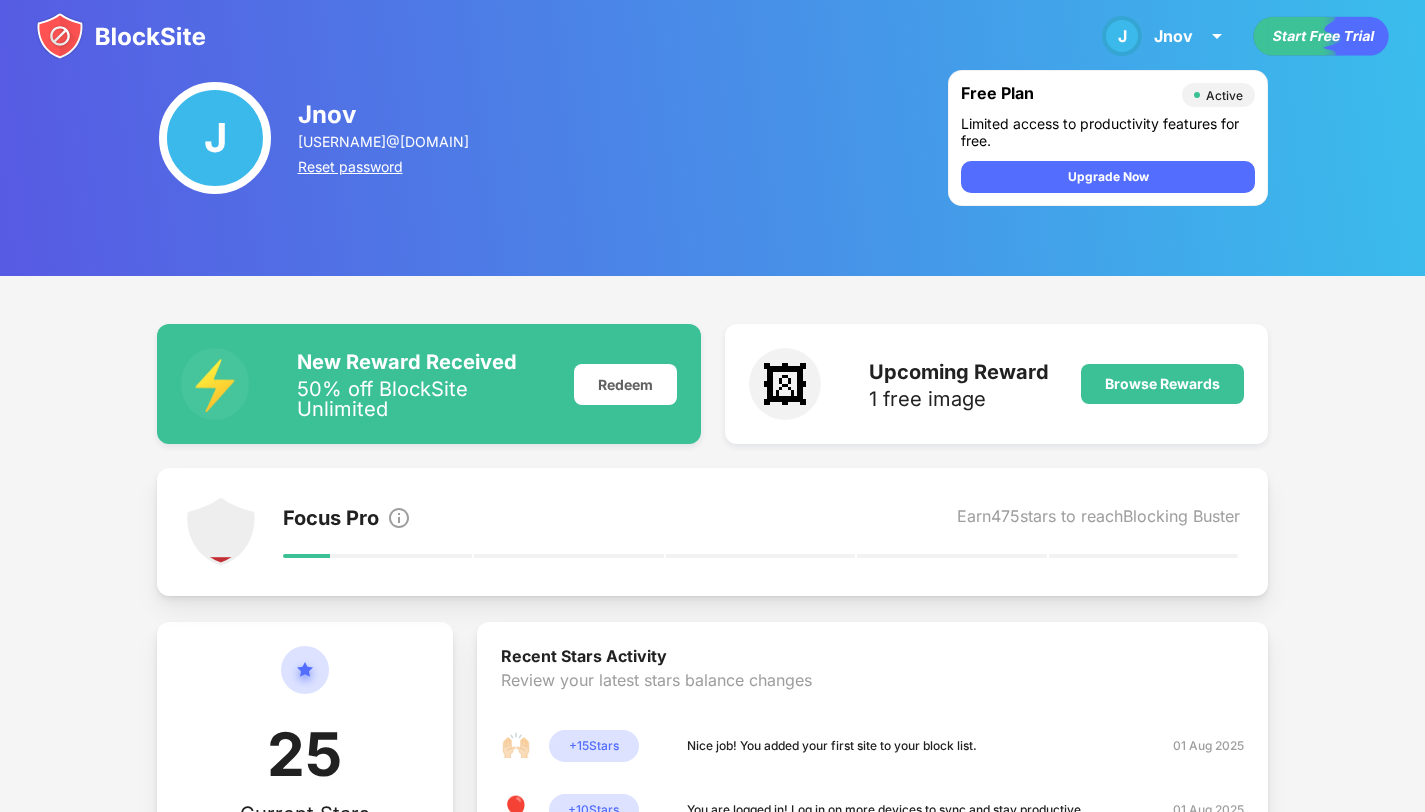 click on "Reset password" at bounding box center [385, 166] 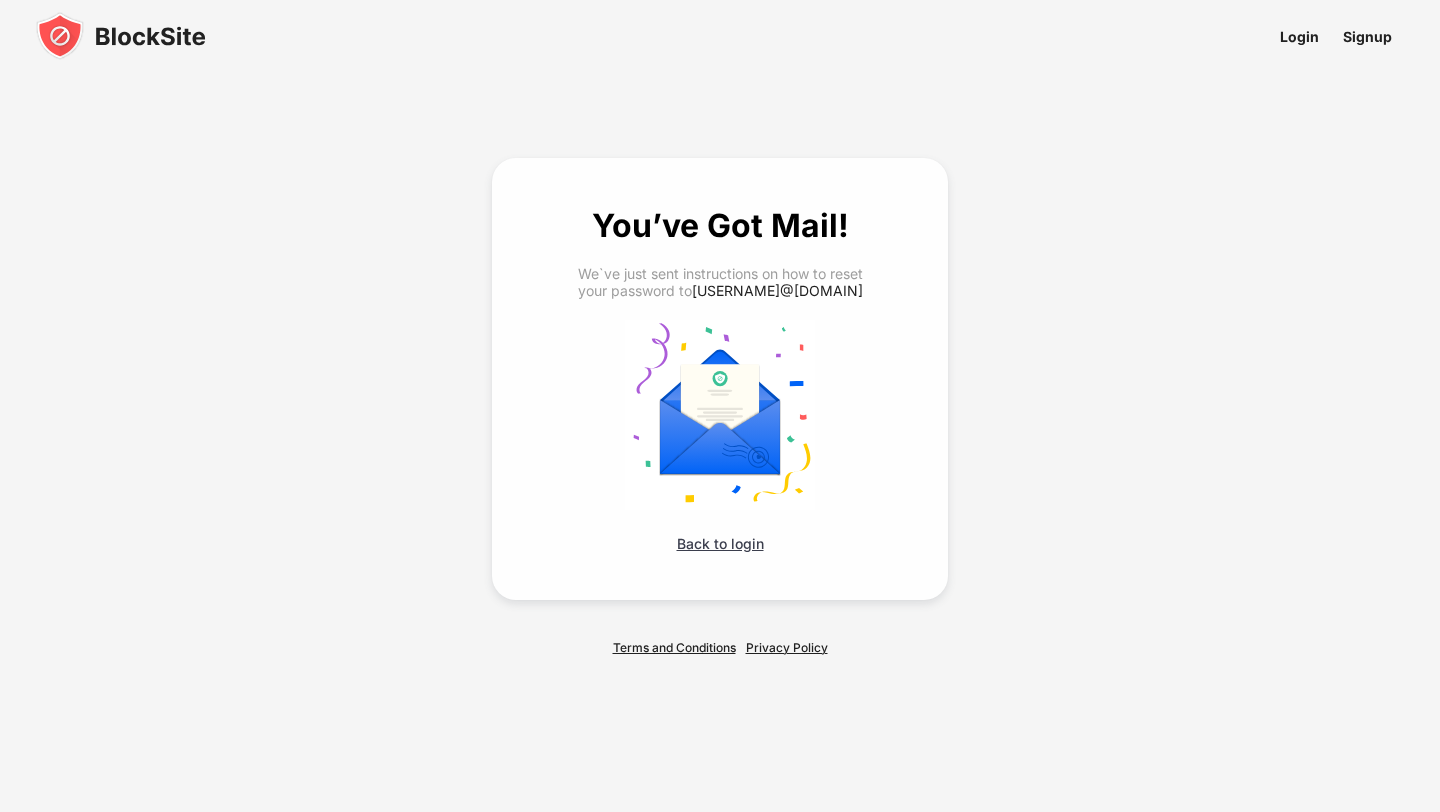 click on "Back to login" at bounding box center [720, 543] 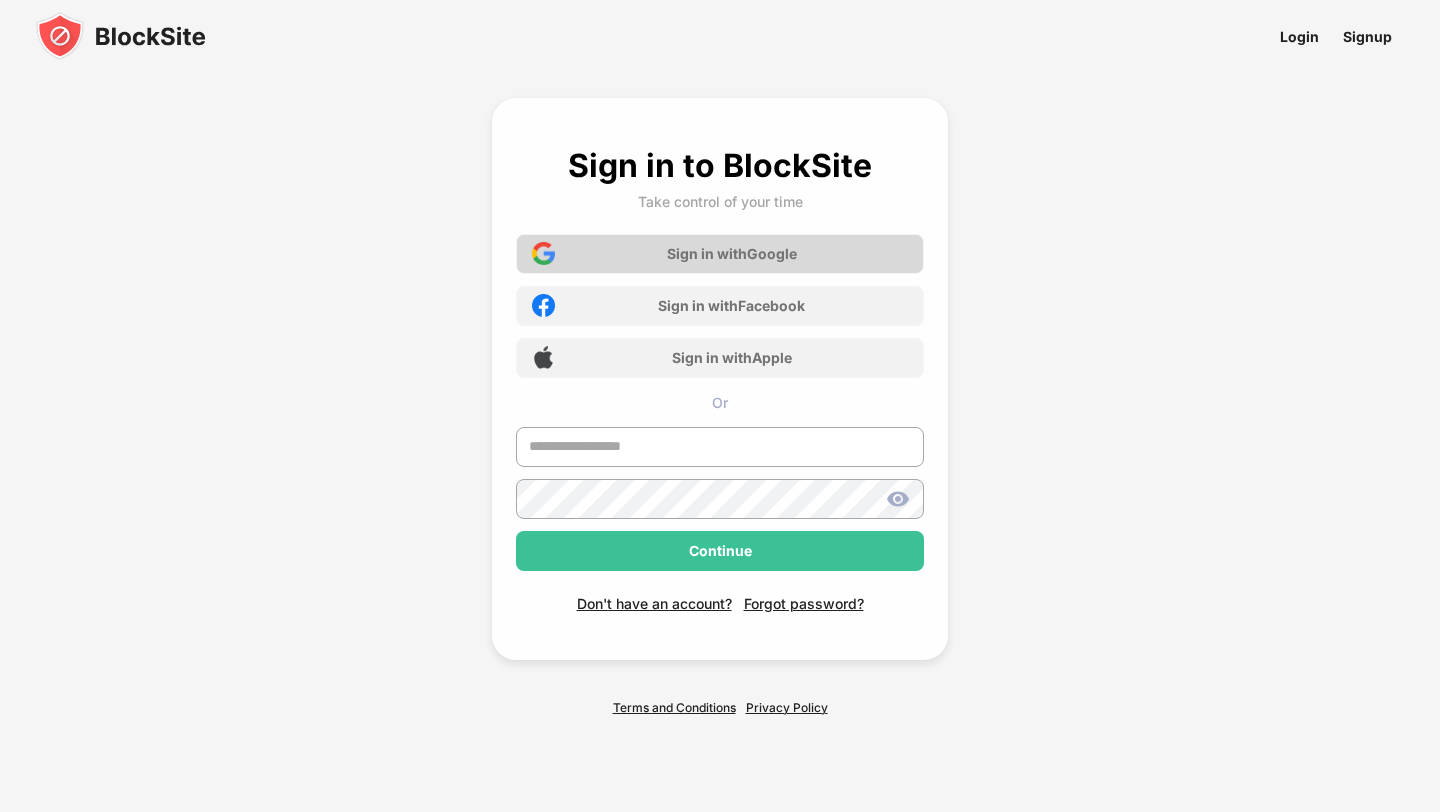 click on "Sign in with  Google" at bounding box center (732, 253) 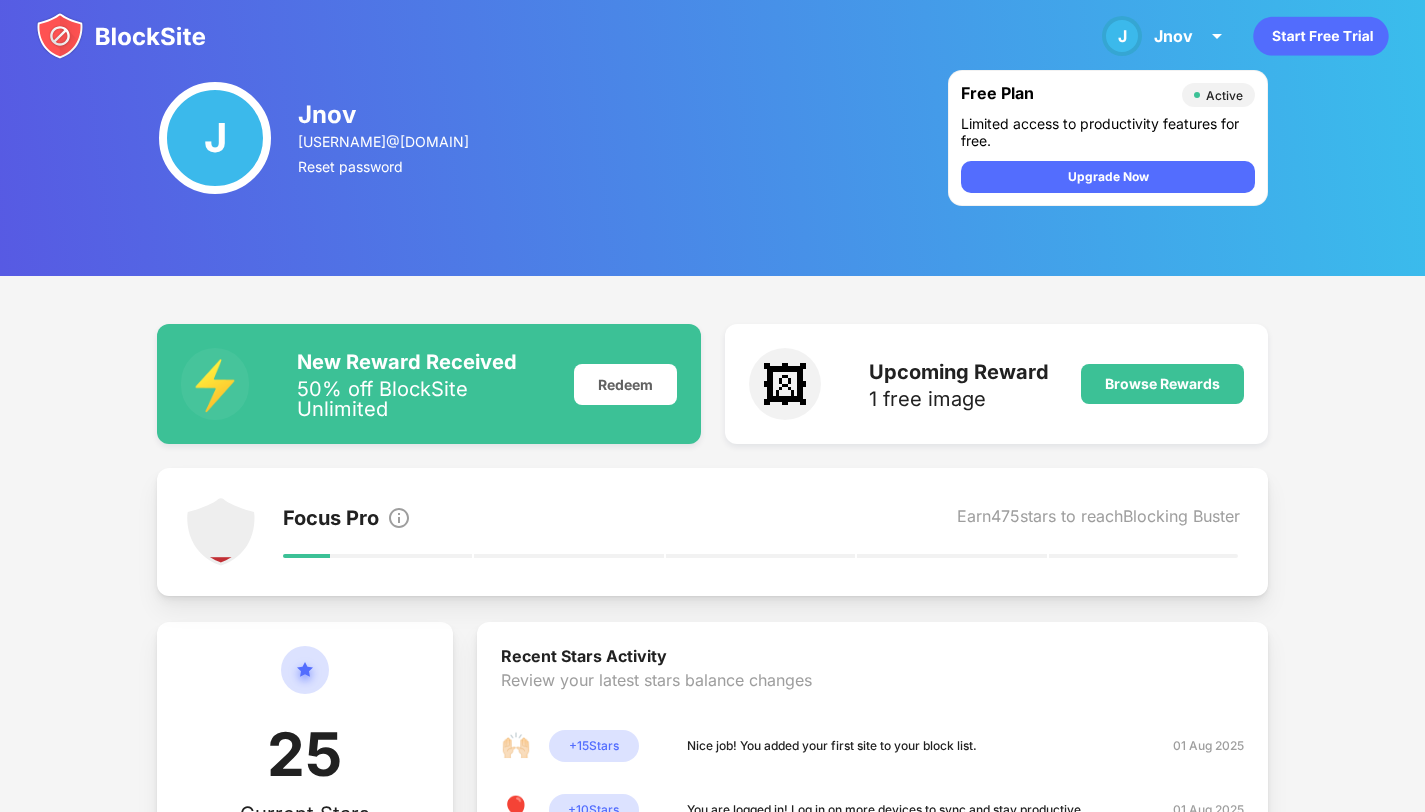 click at bounding box center (121, 36) 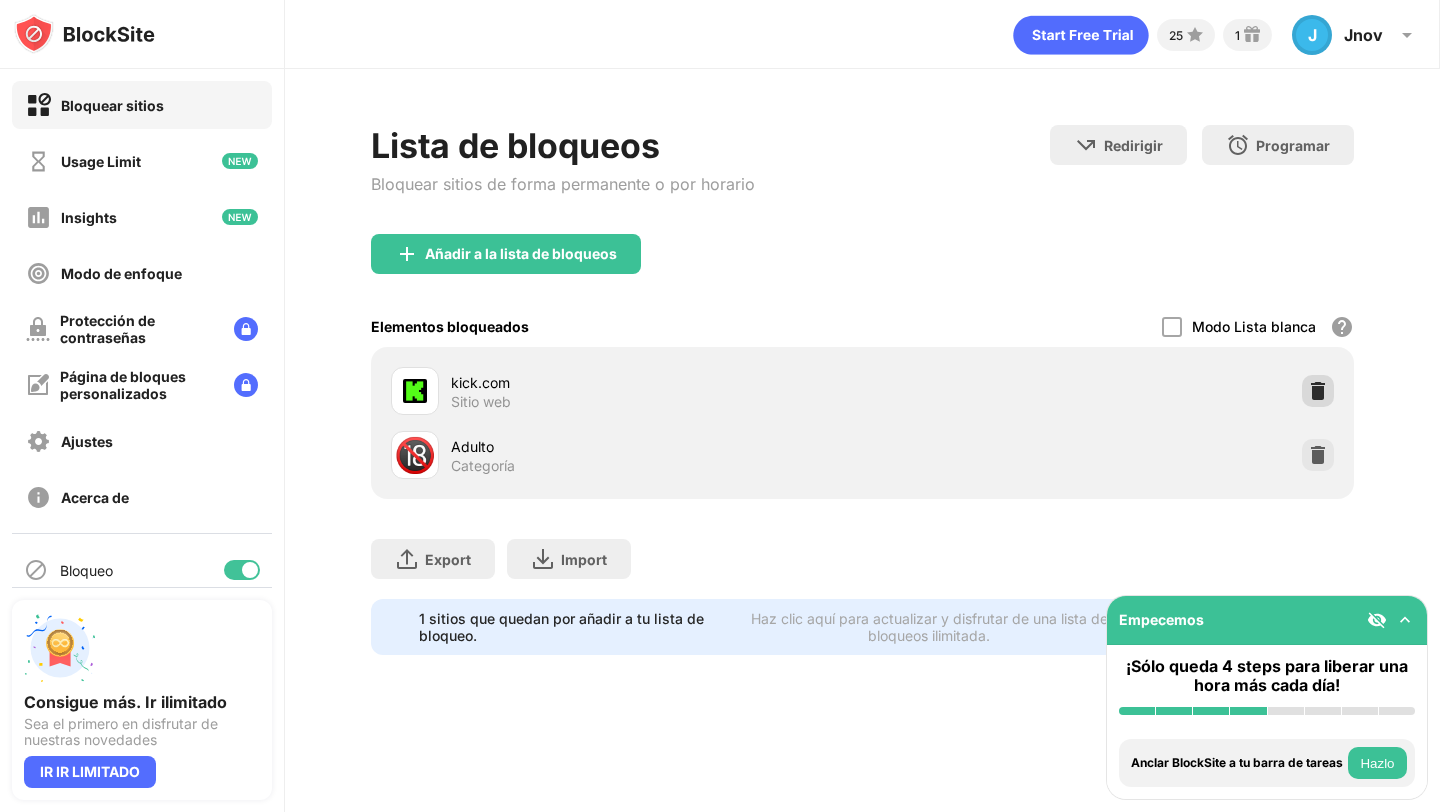click at bounding box center [1318, 391] 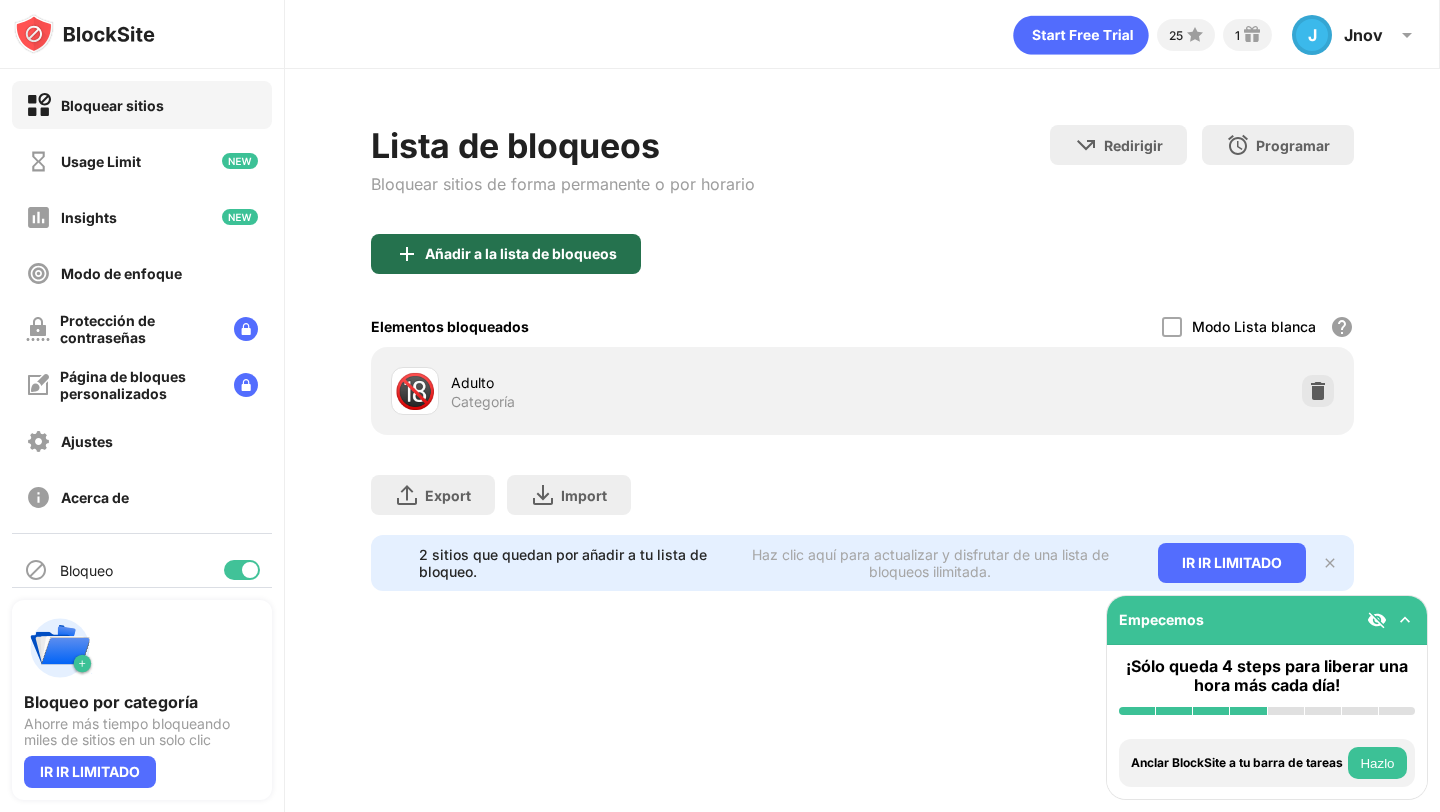 click on "Añadir a la lista de bloqueos" at bounding box center (506, 254) 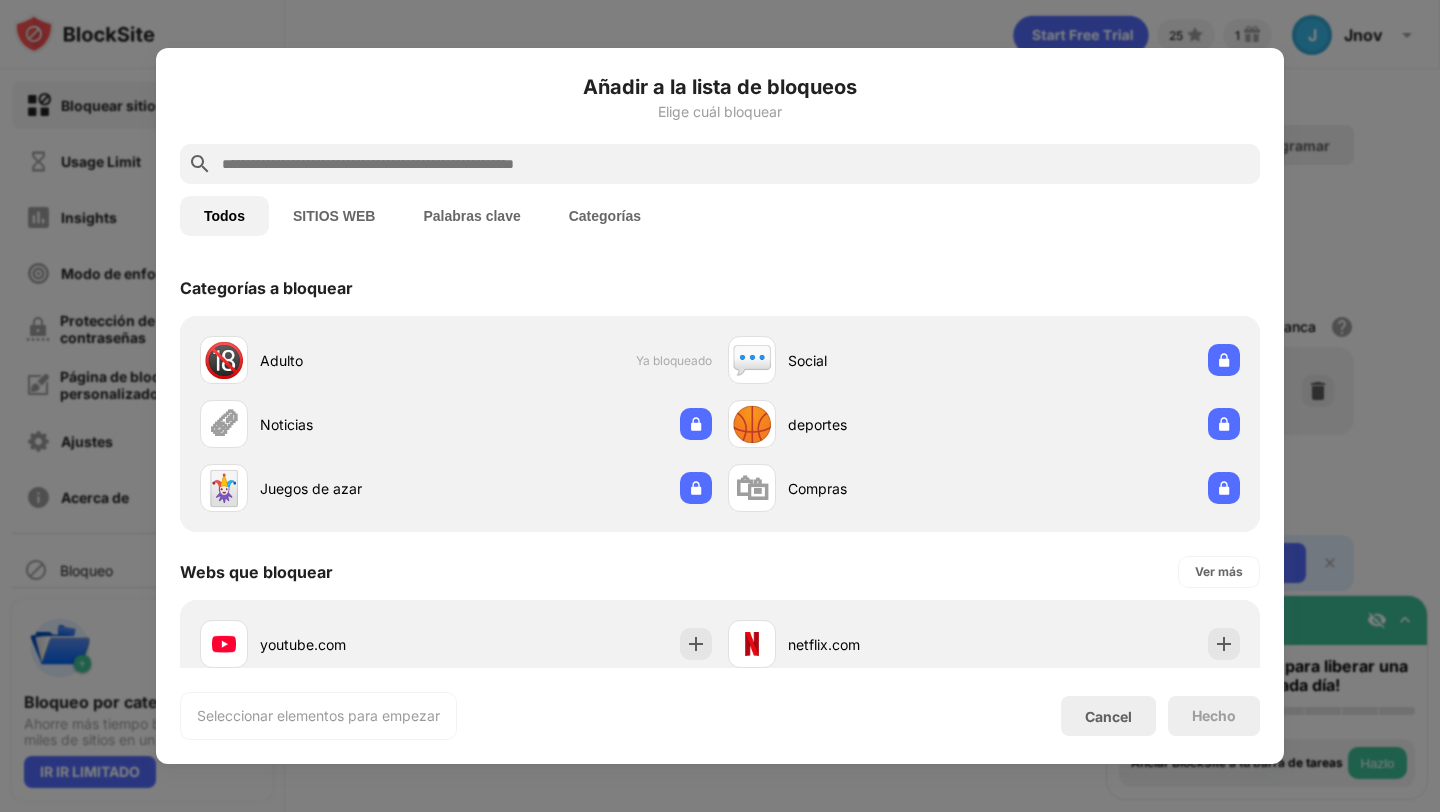 click at bounding box center (736, 164) 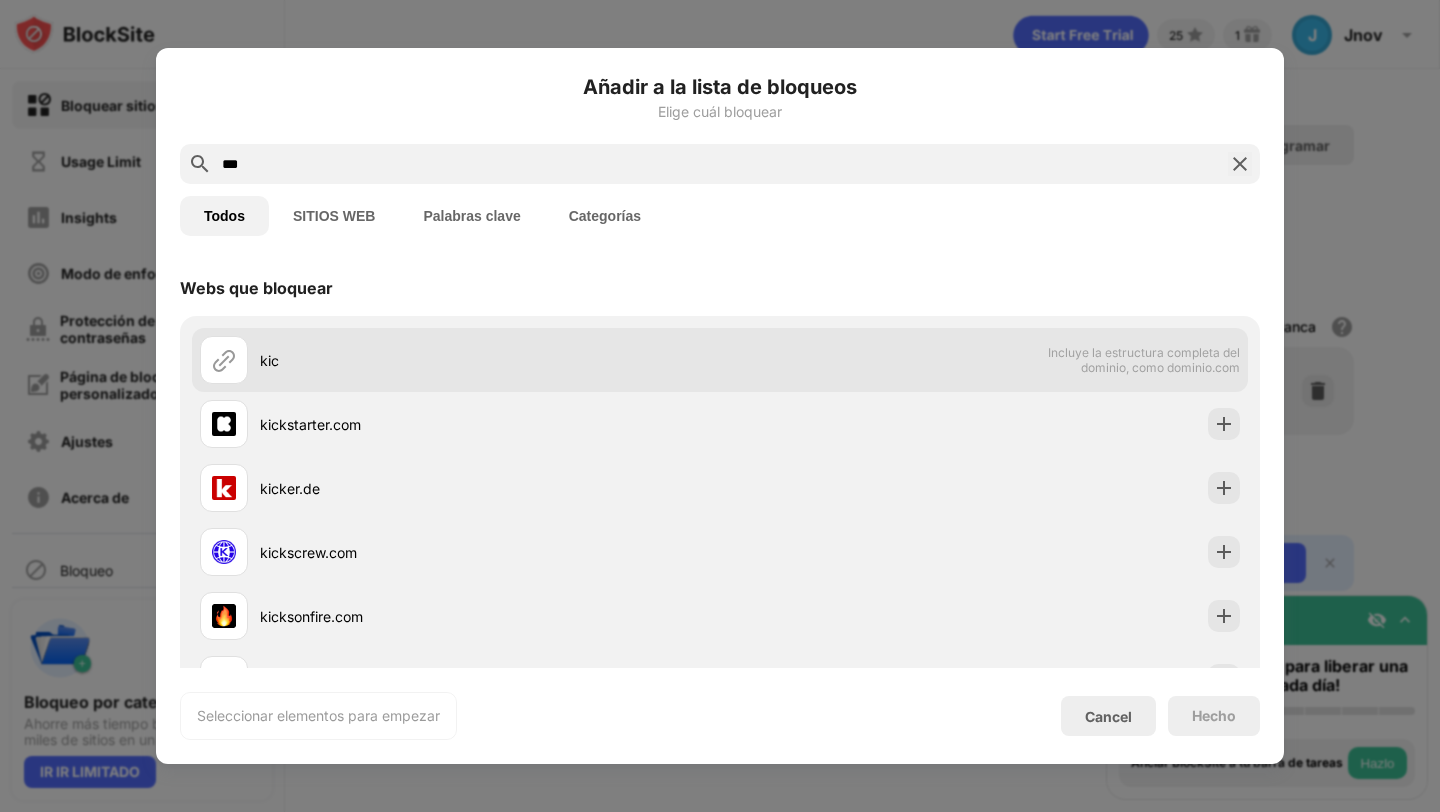 click on "Incluye la estructura completa del dominio, como dominio.com" at bounding box center (1137, 360) 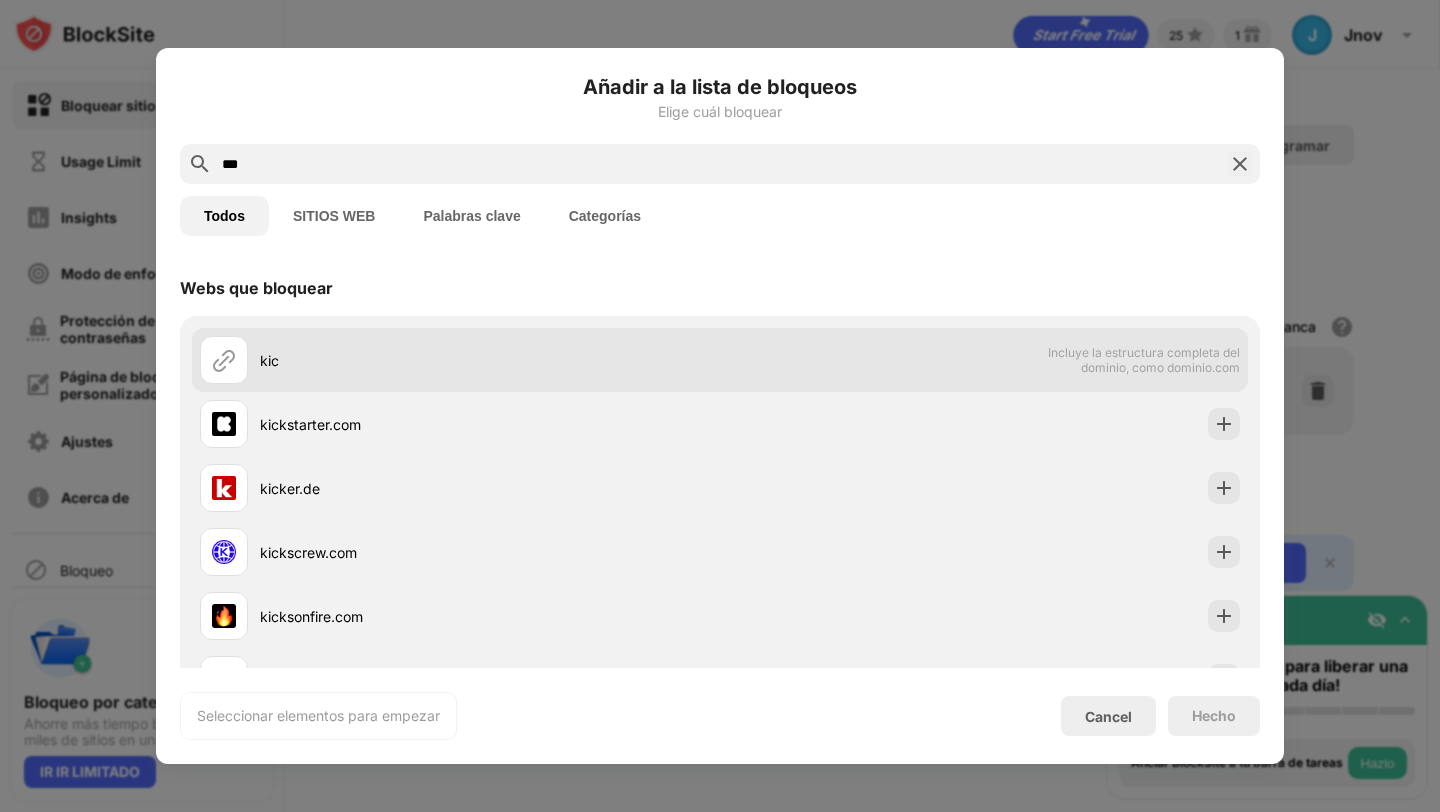 click on "kic Incluye la estructura completa del dominio, como [DOMAIN]" at bounding box center (720, 360) 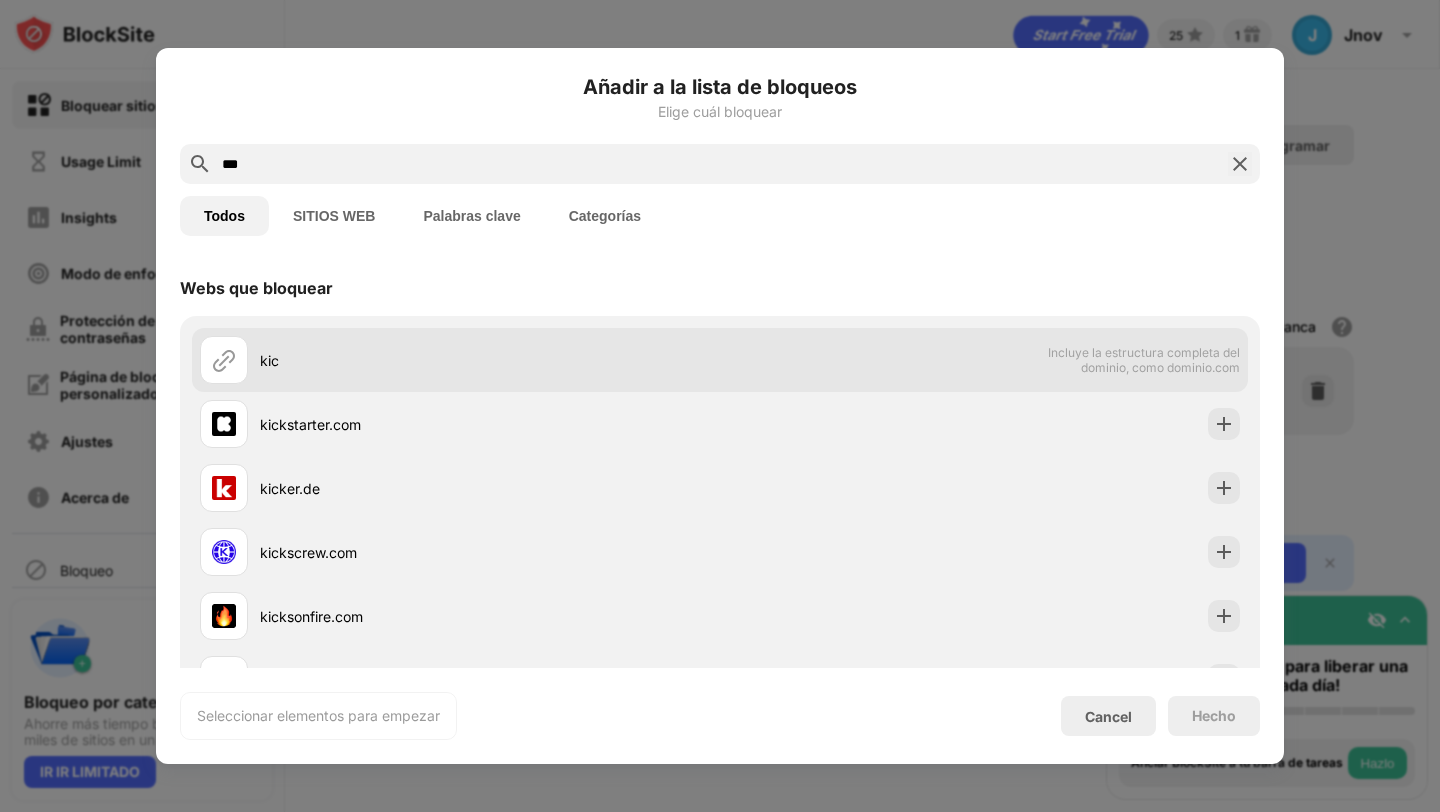 click at bounding box center [224, 360] 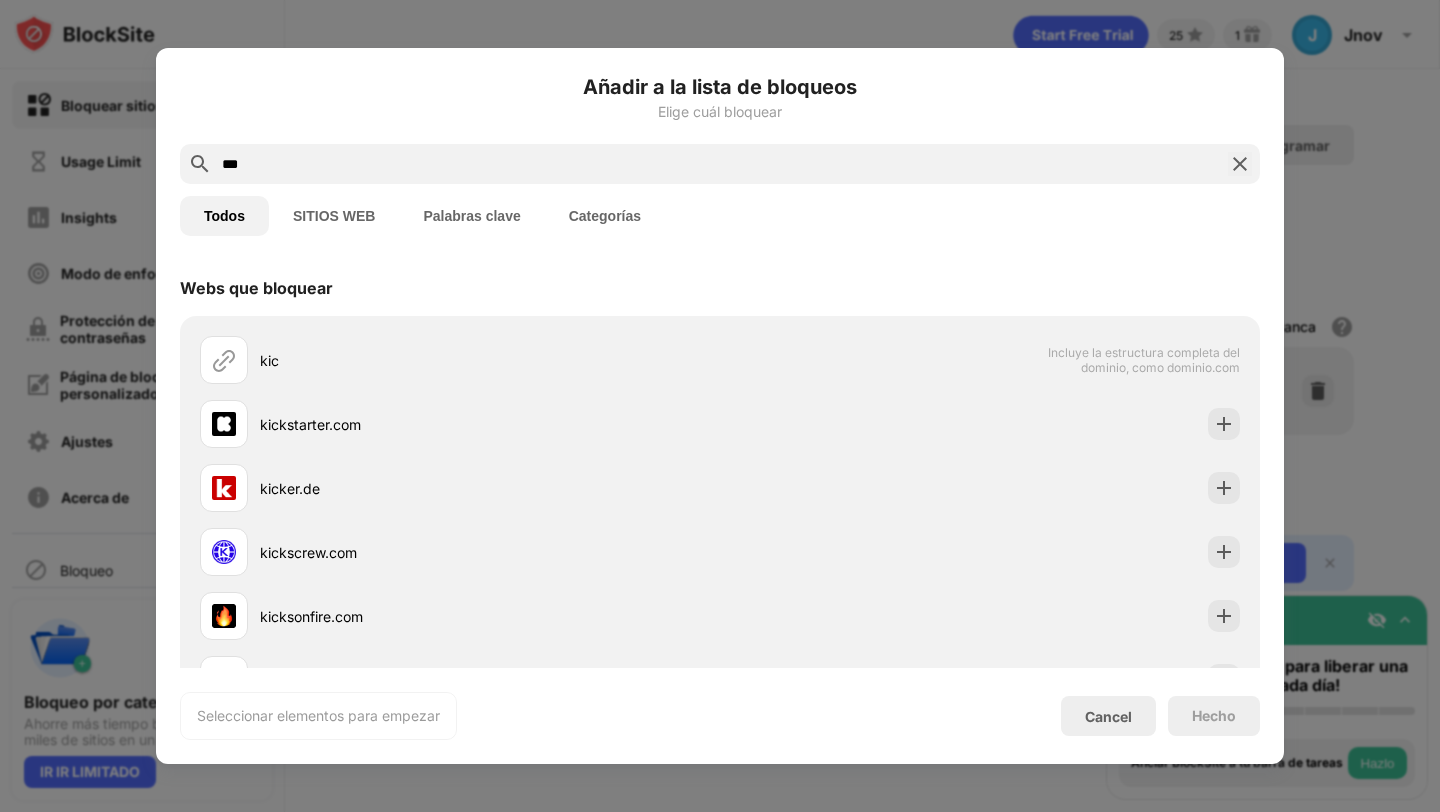 click on "***" at bounding box center (720, 164) 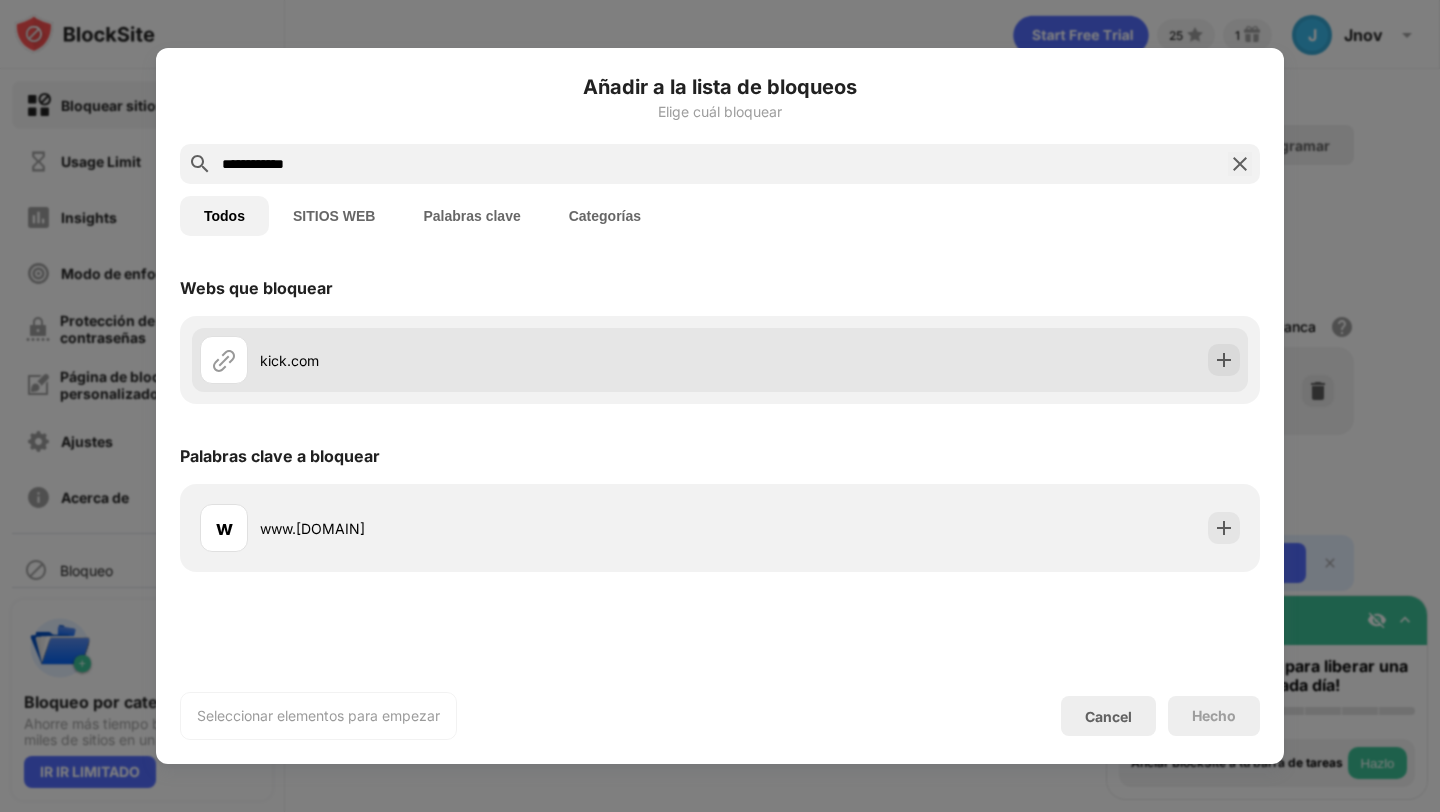 type on "**********" 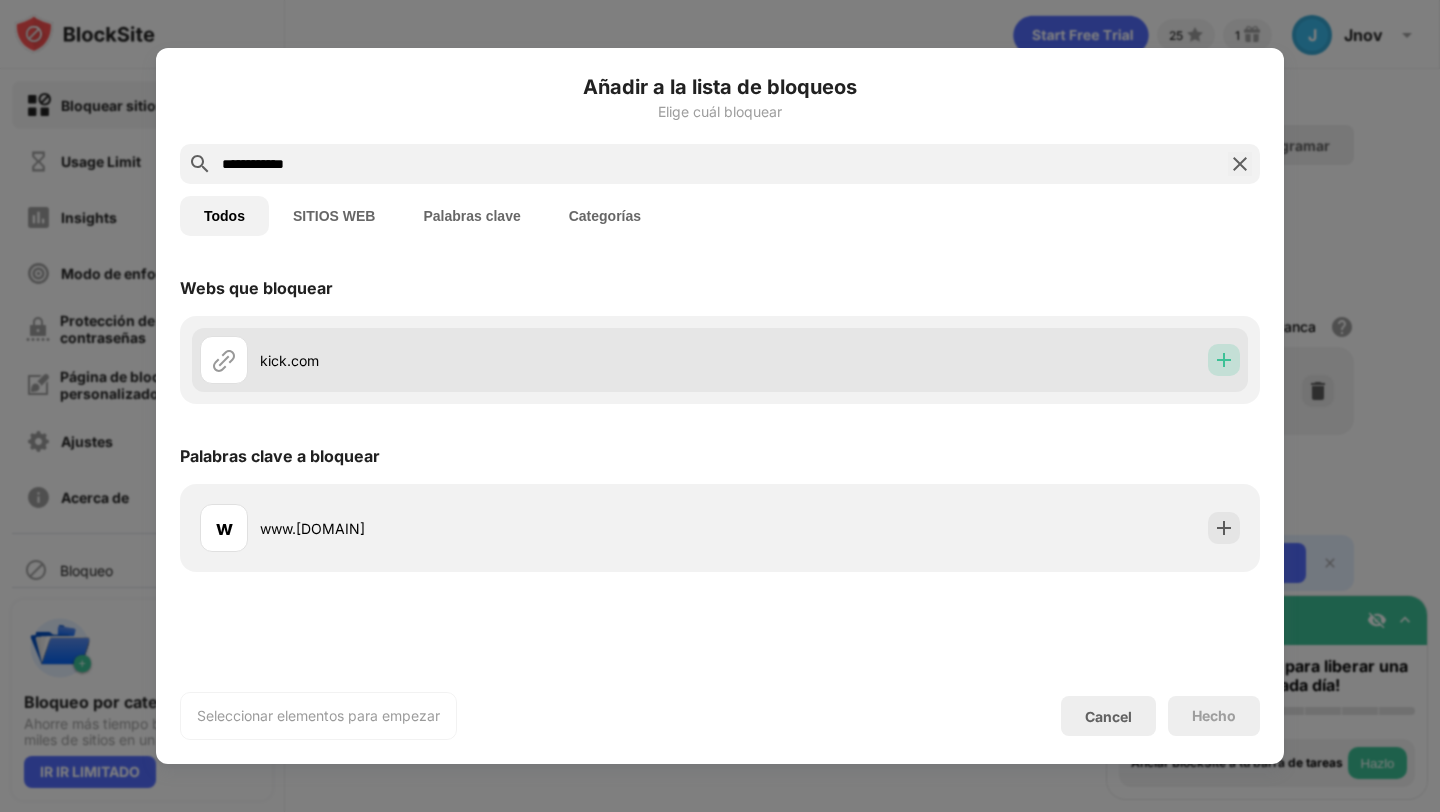 click at bounding box center [1224, 360] 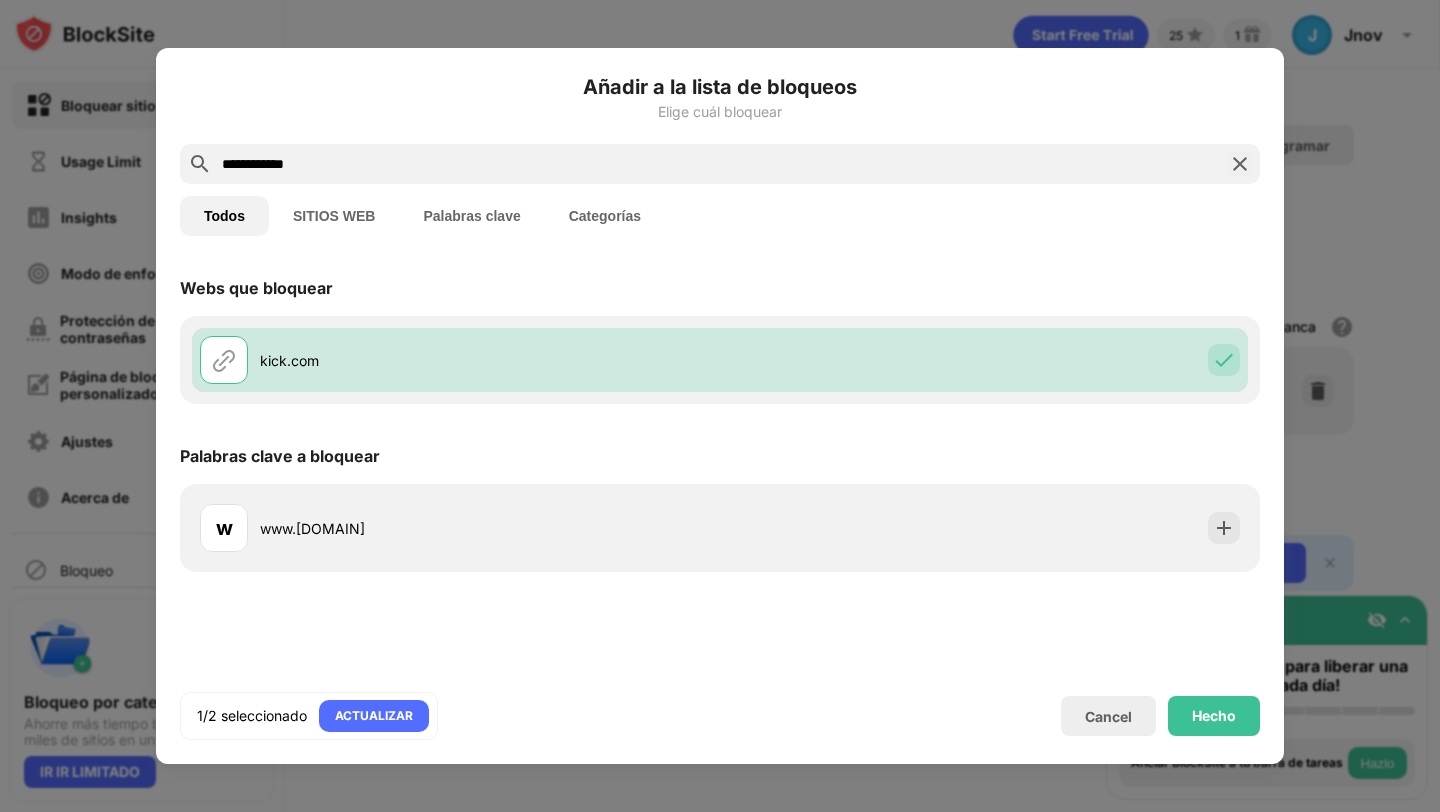 click on "Hecho" at bounding box center [1214, 716] 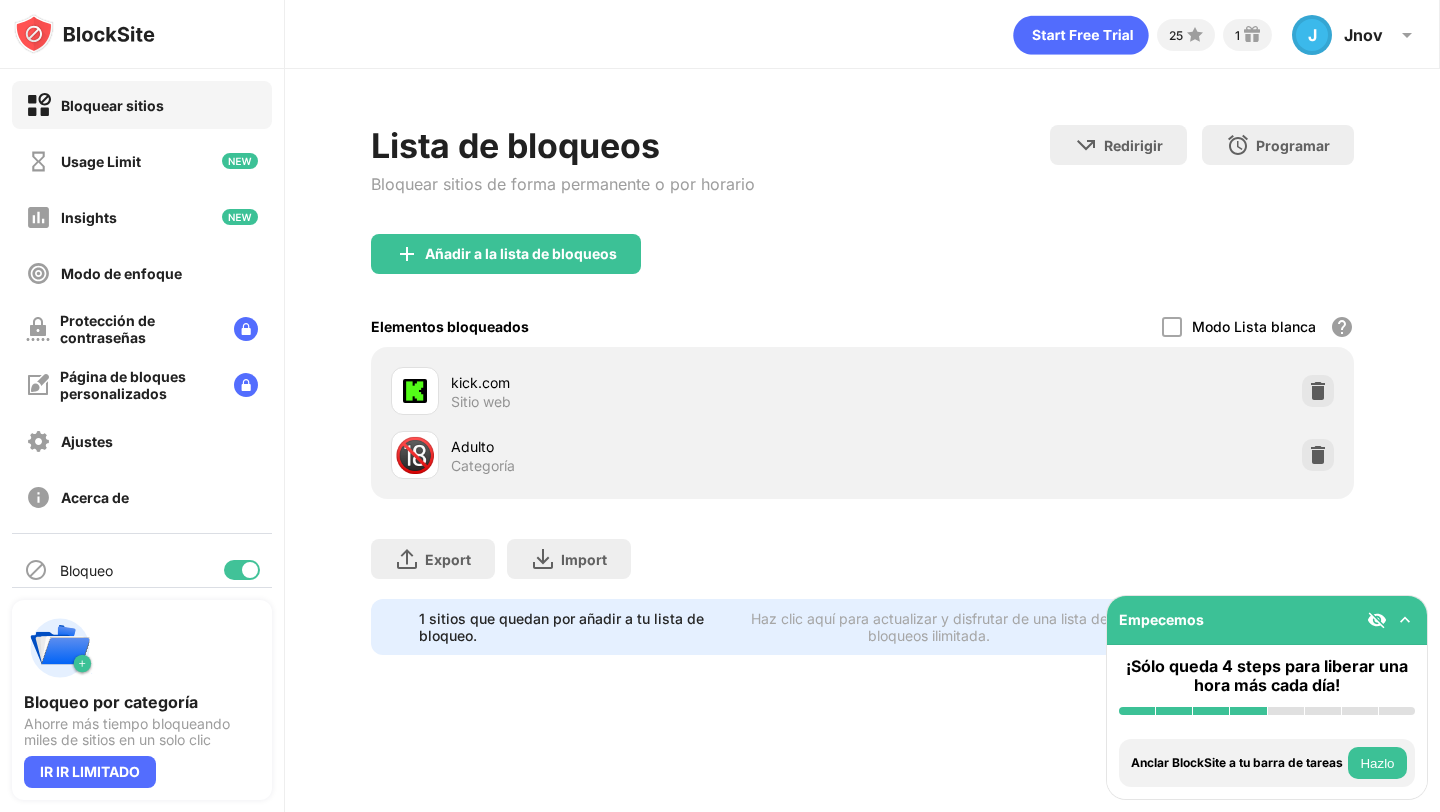 click on "Hazlo" at bounding box center (1377, 763) 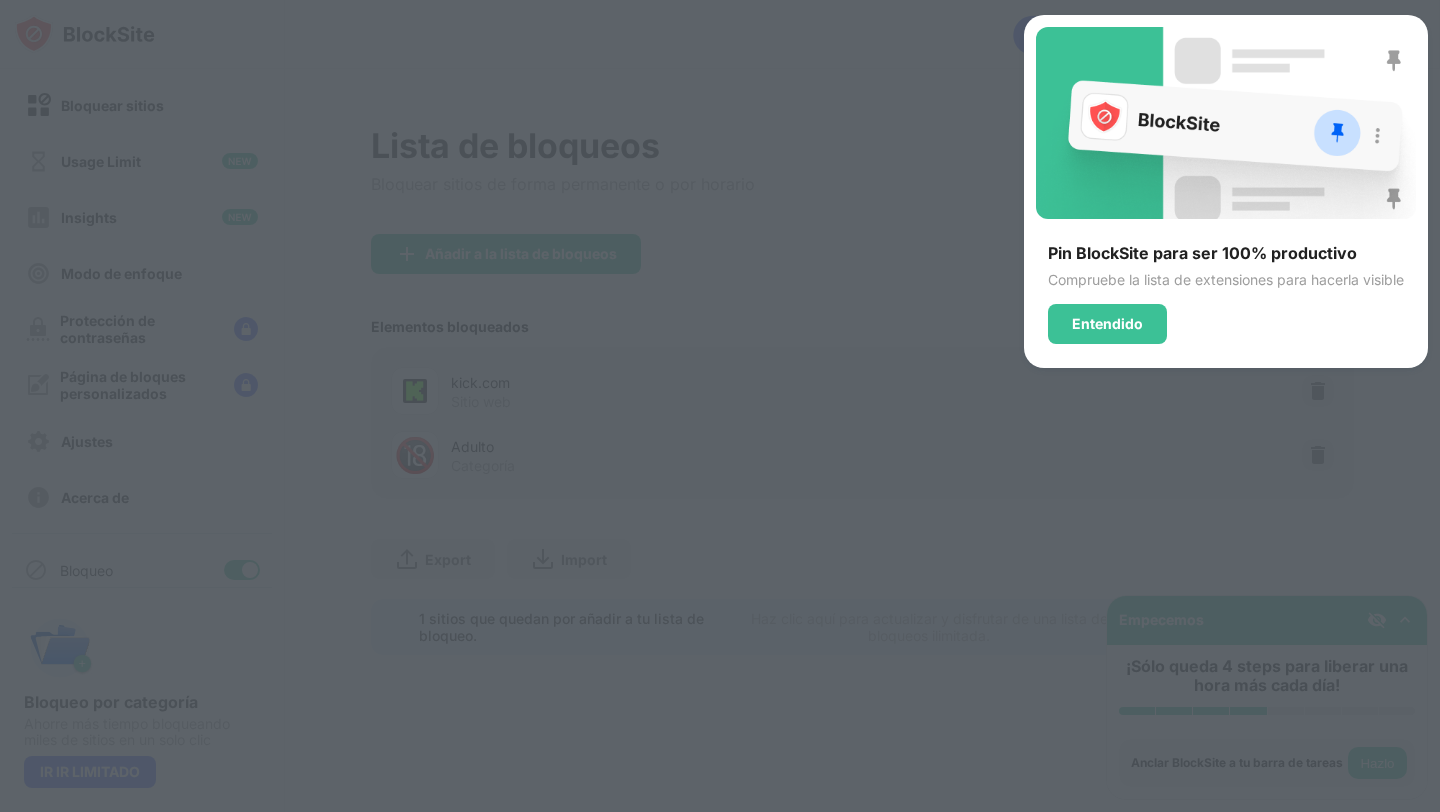 click on "Entendido" at bounding box center [1107, 324] 